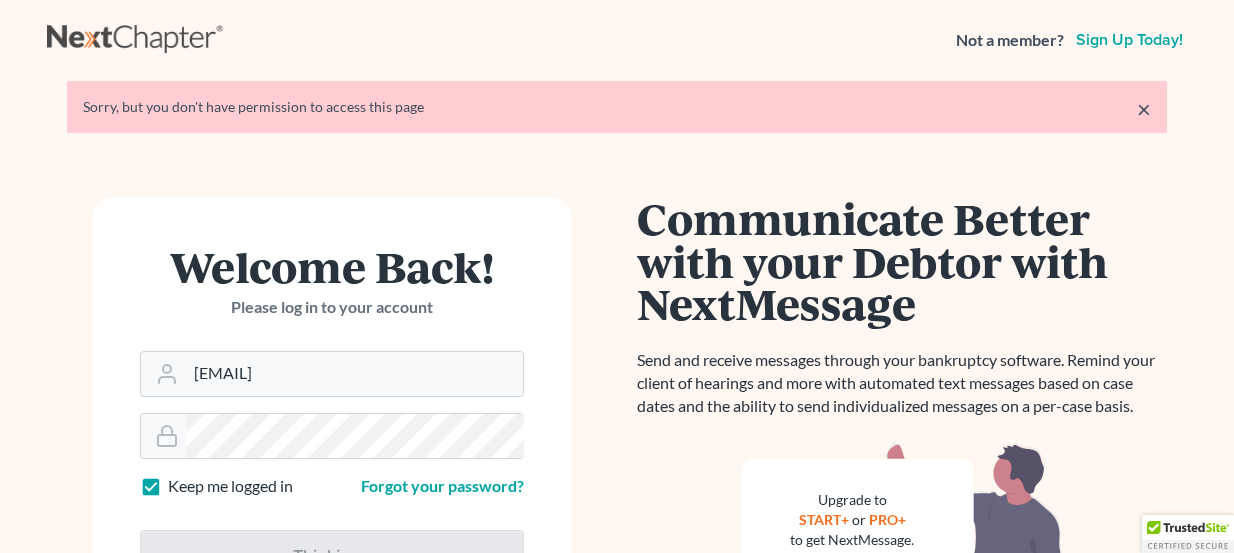scroll, scrollTop: 181, scrollLeft: 0, axis: vertical 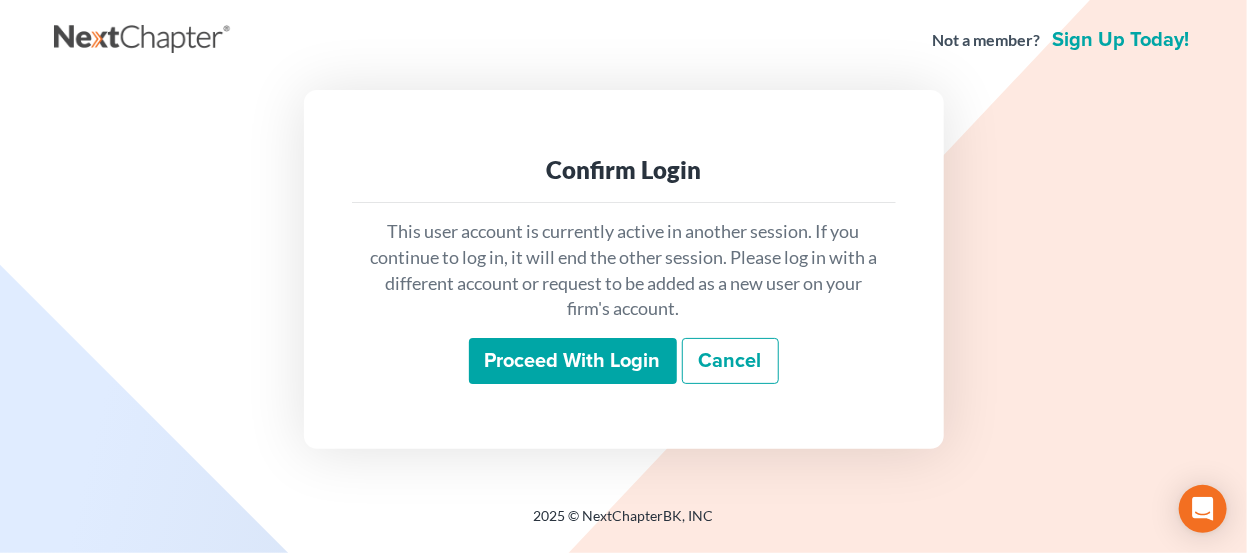 click on "This user account is currently active in another session. If you continue to log in, it will end the other session. Please log in with a different account or request to be added as a new user on your firm's account. Proceed with login Cancel" at bounding box center [624, 301] 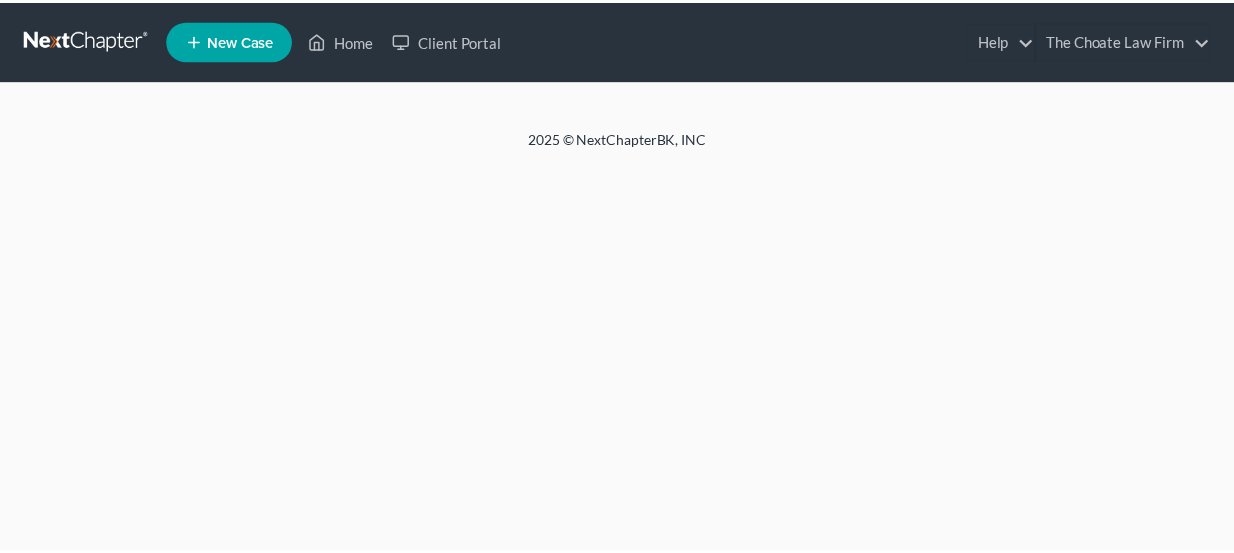 scroll, scrollTop: 0, scrollLeft: 0, axis: both 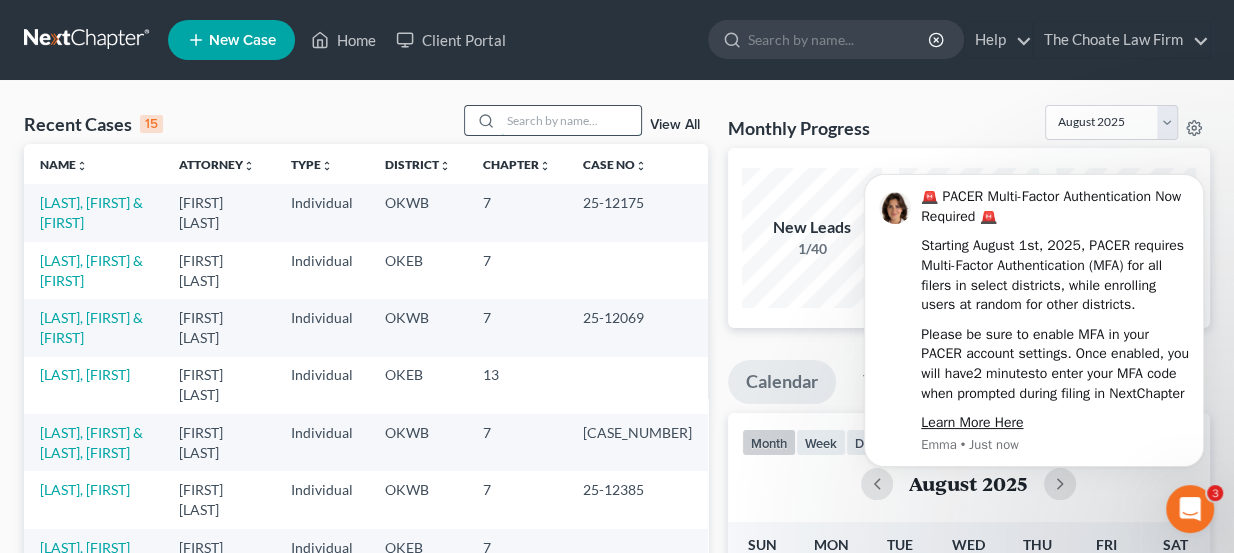 click at bounding box center [571, 120] 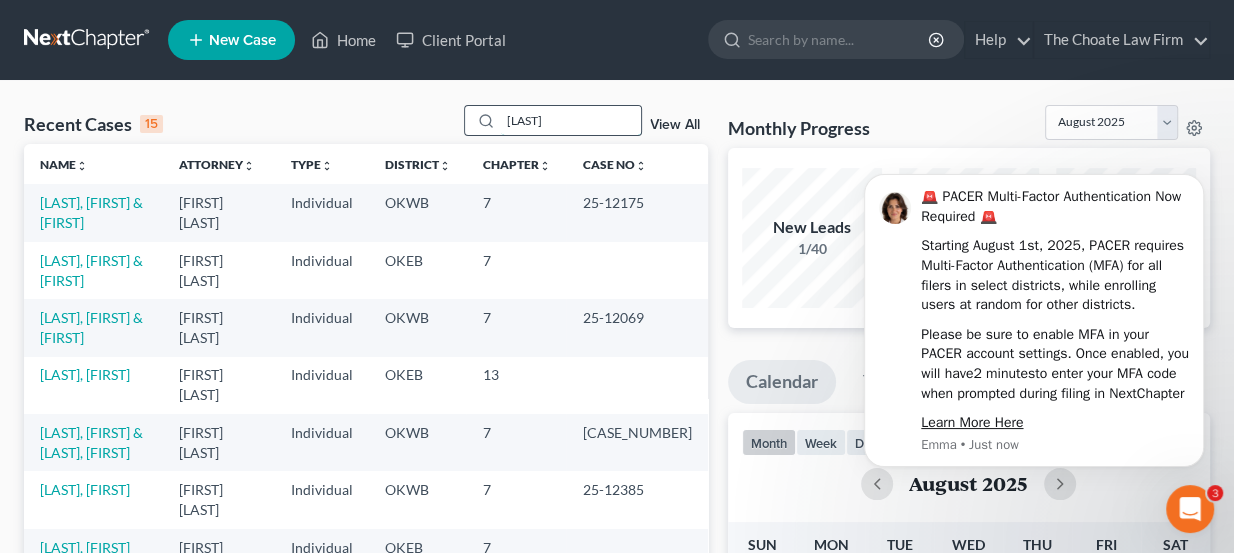 type on "[LAST]" 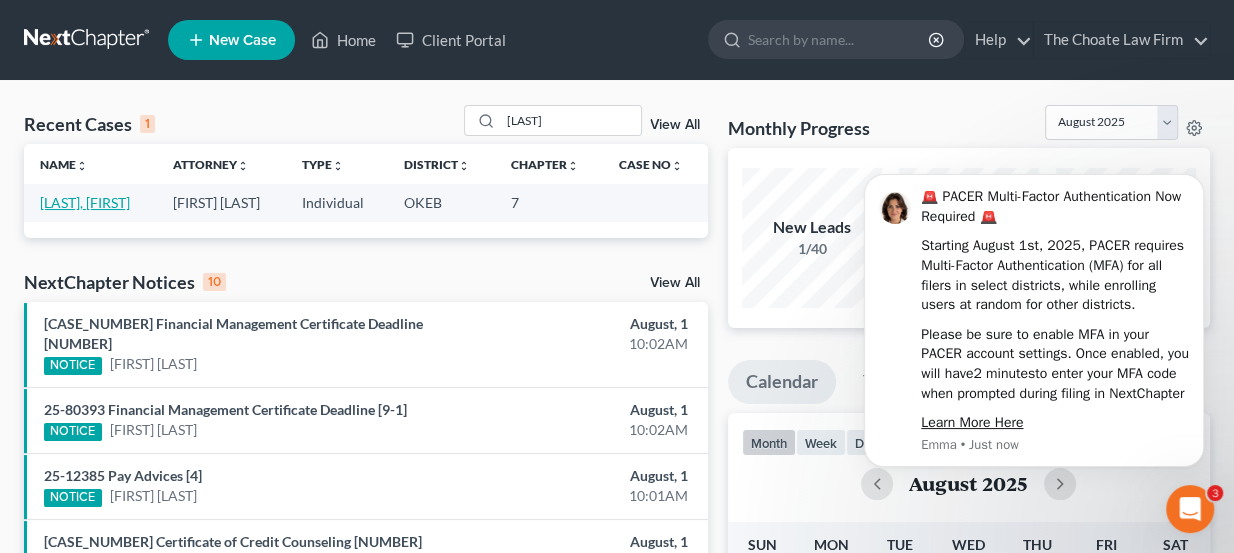 click on "[LAST], [FIRST]" at bounding box center (85, 202) 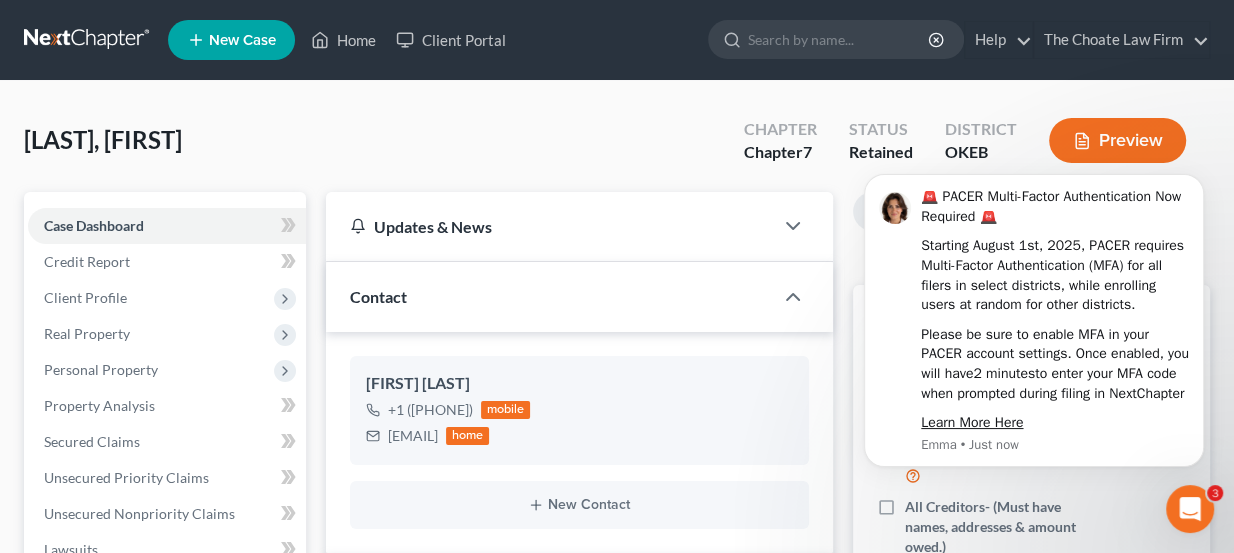 scroll, scrollTop: 115, scrollLeft: 0, axis: vertical 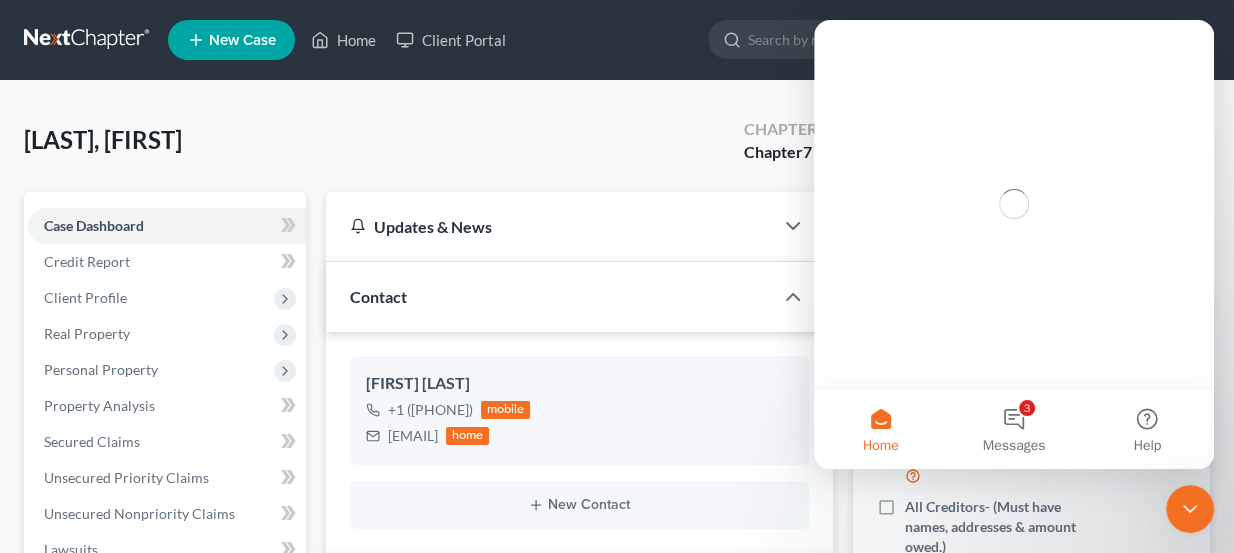 click at bounding box center (1190, 509) 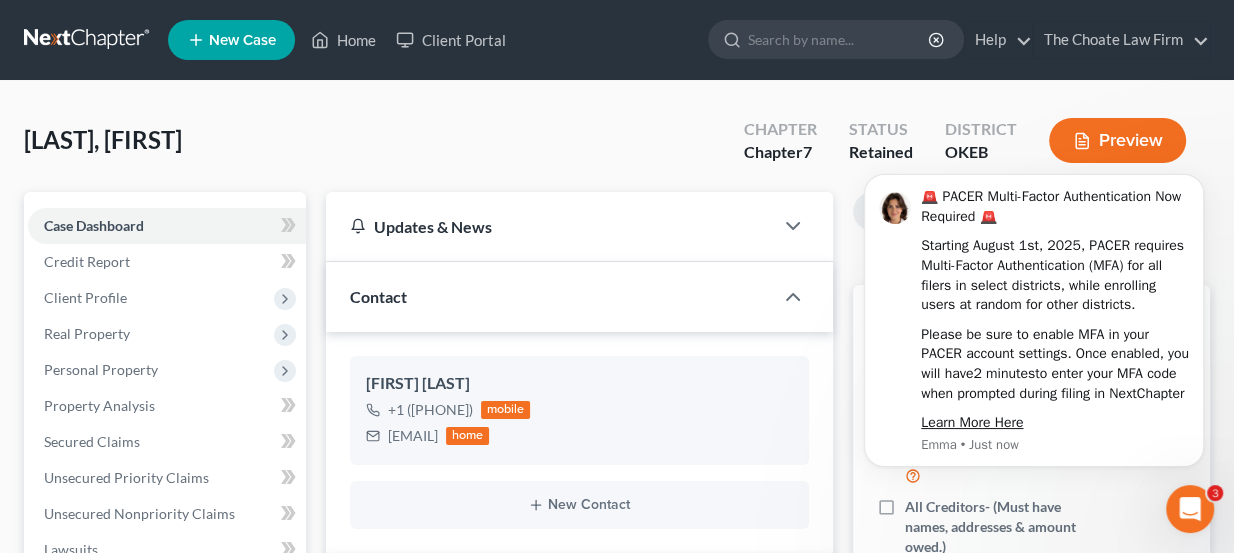 scroll, scrollTop: 0, scrollLeft: 0, axis: both 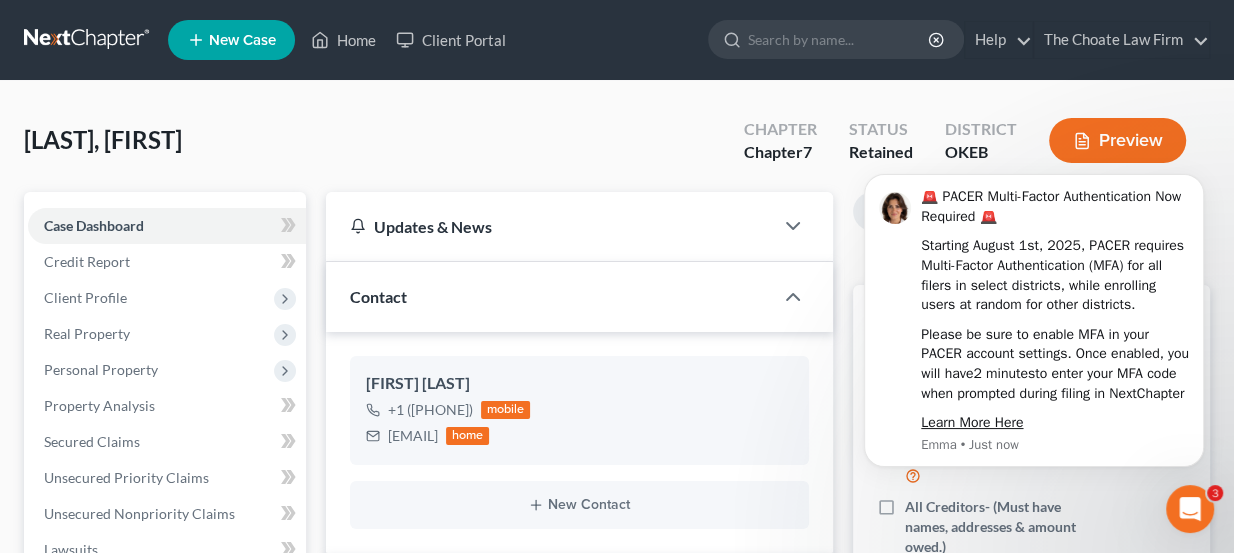 click on "Stringfellow, Lindsey Upgraded Chapter Chapter  7 Status Retained District OKEB Preview Petition Navigation
Case Dashboard
Payments
Invoices
Payments
Payments
Credit Report" at bounding box center [617, 907] 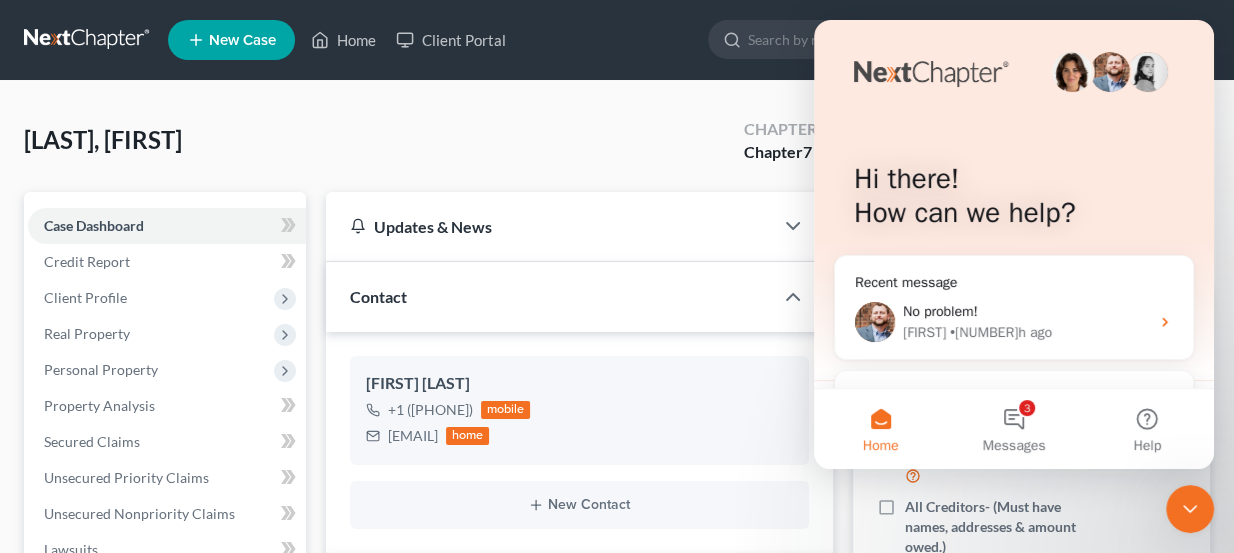 click at bounding box center [1190, 509] 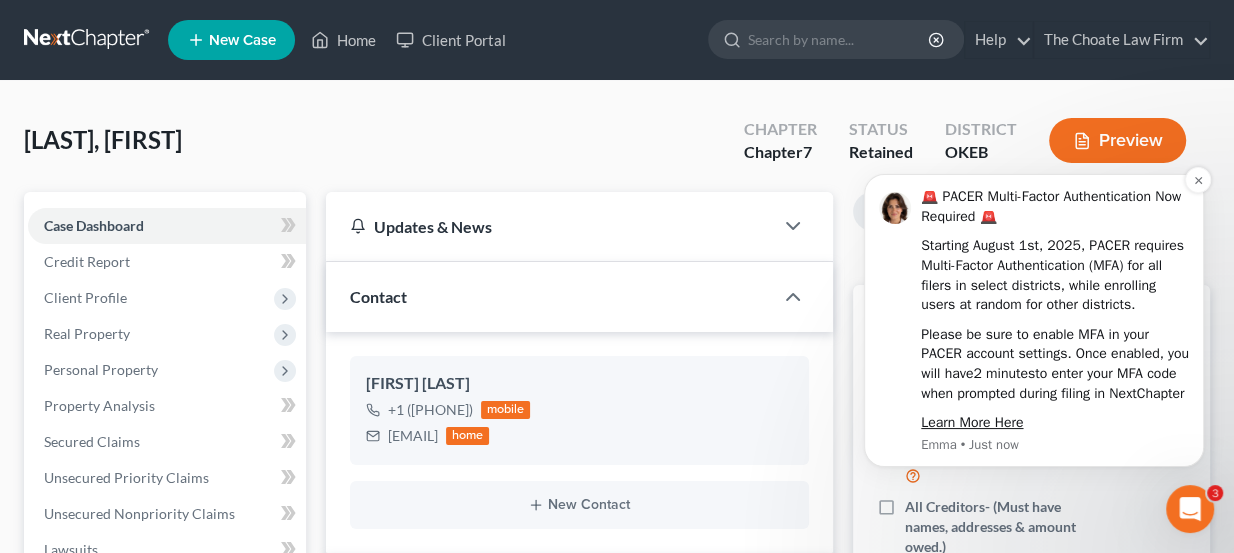 scroll, scrollTop: 0, scrollLeft: 0, axis: both 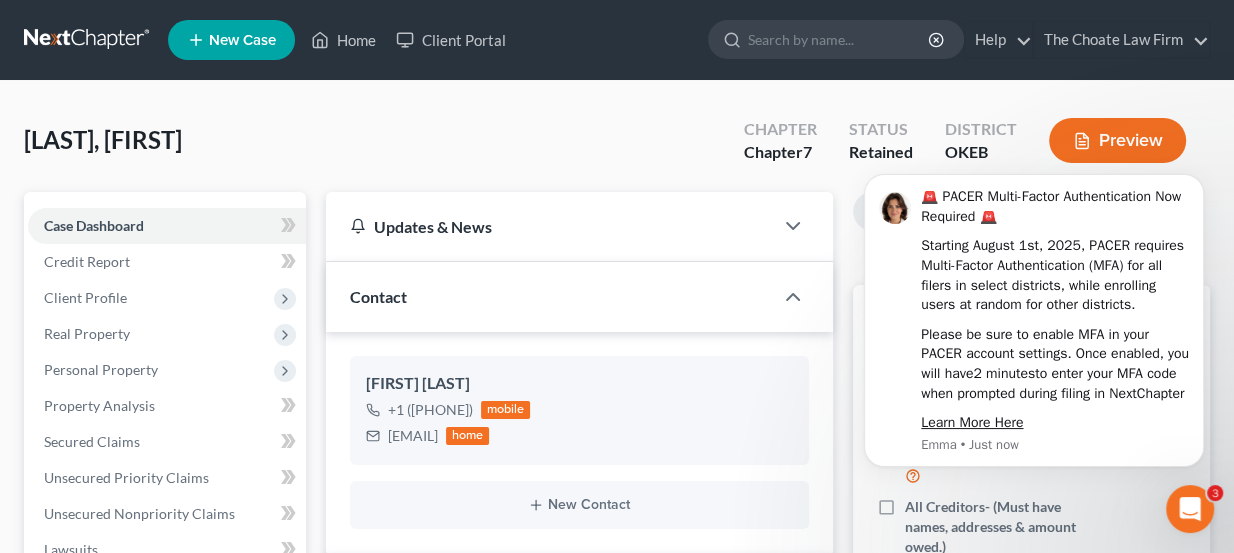 click on "Stringfellow, Lindsey Upgraded Chapter Chapter  7 Status Retained District OKEB Preview Petition Navigation
Case Dashboard
Payments
Invoices
Payments
Payments
Credit Report" at bounding box center [617, 907] 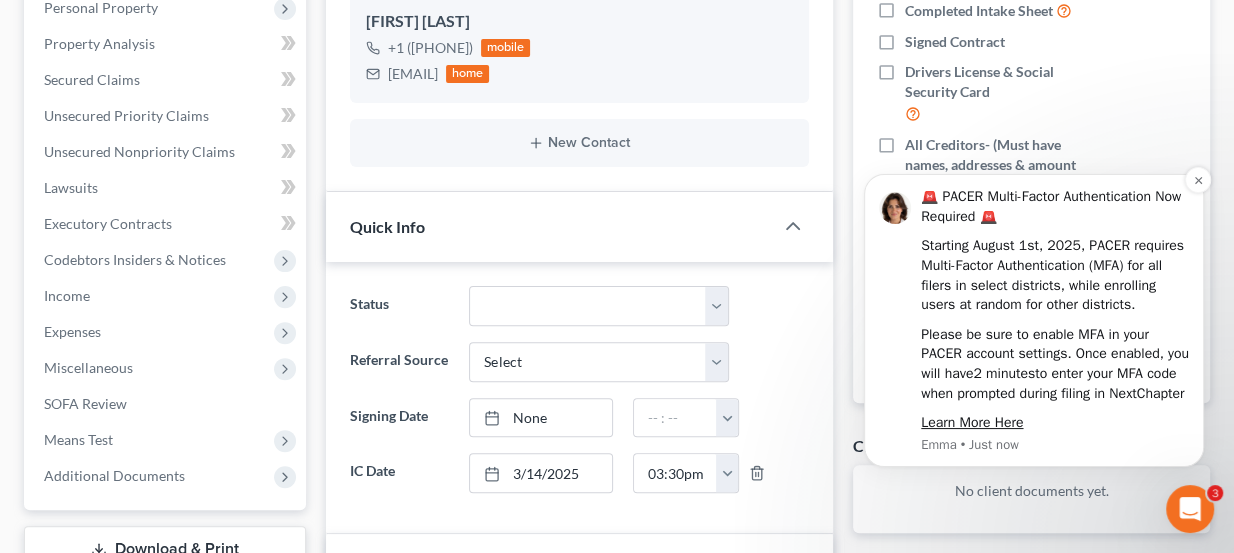 scroll, scrollTop: 363, scrollLeft: 0, axis: vertical 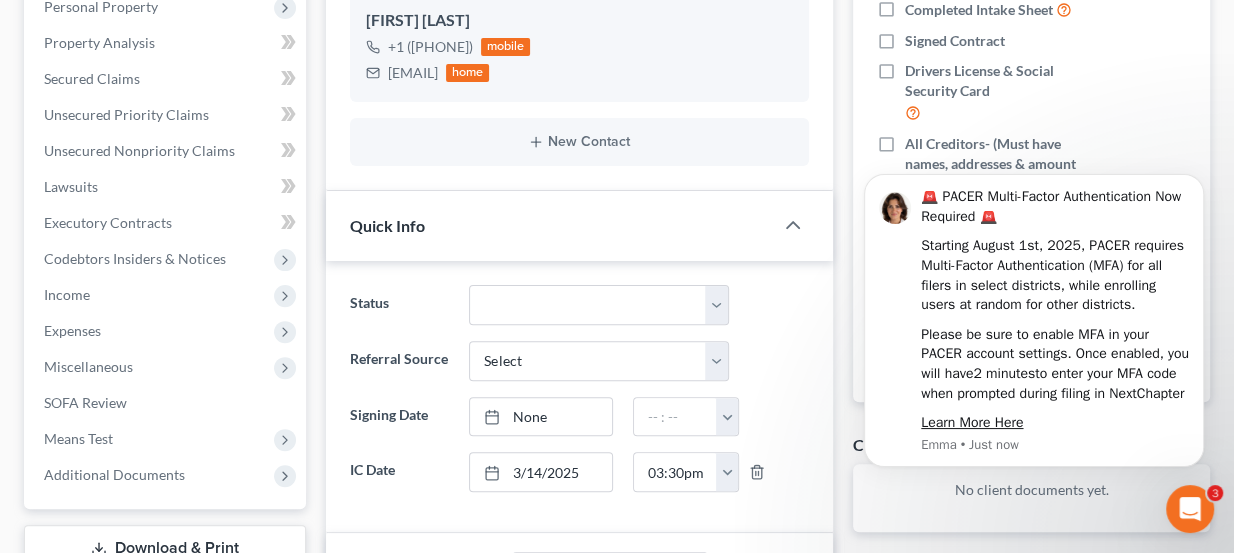 click at bounding box center (1190, 509) 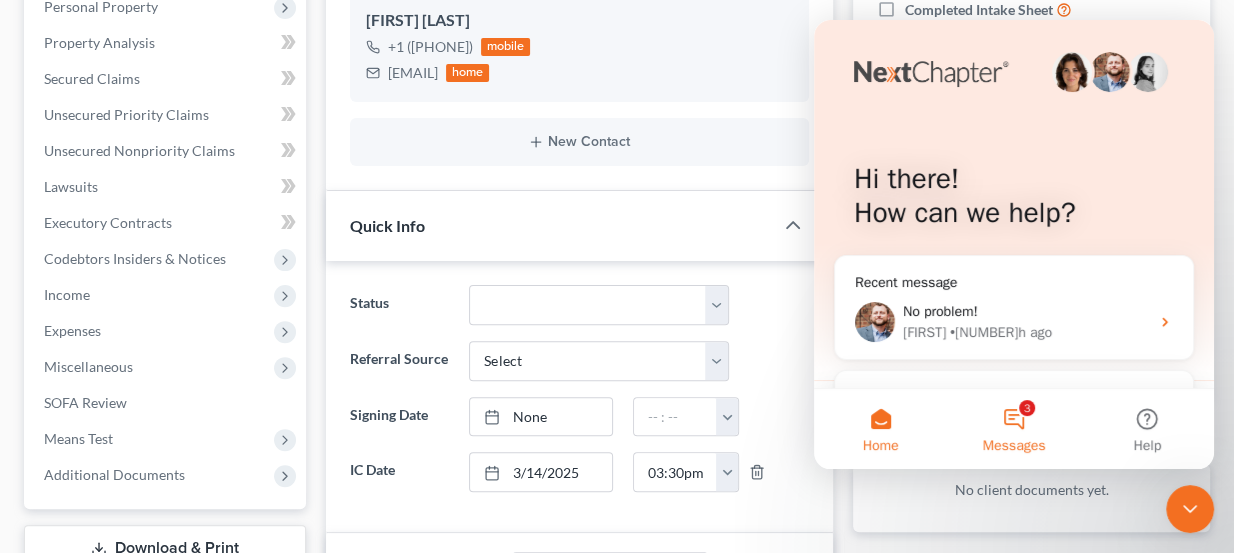 click on "3 Messages" at bounding box center [1013, 429] 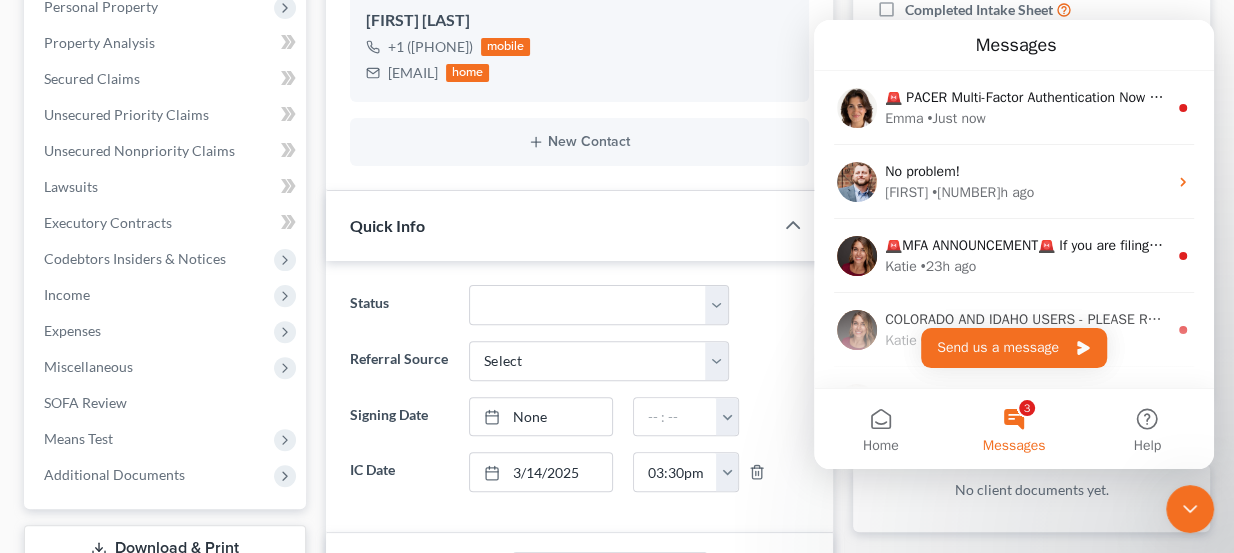 click 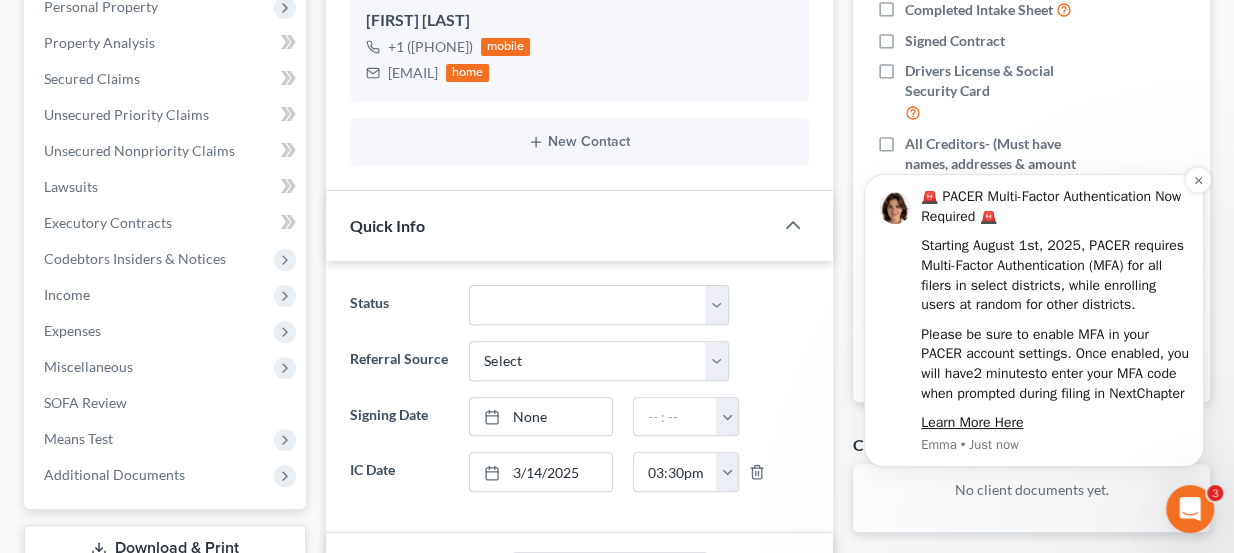 scroll, scrollTop: 0, scrollLeft: 0, axis: both 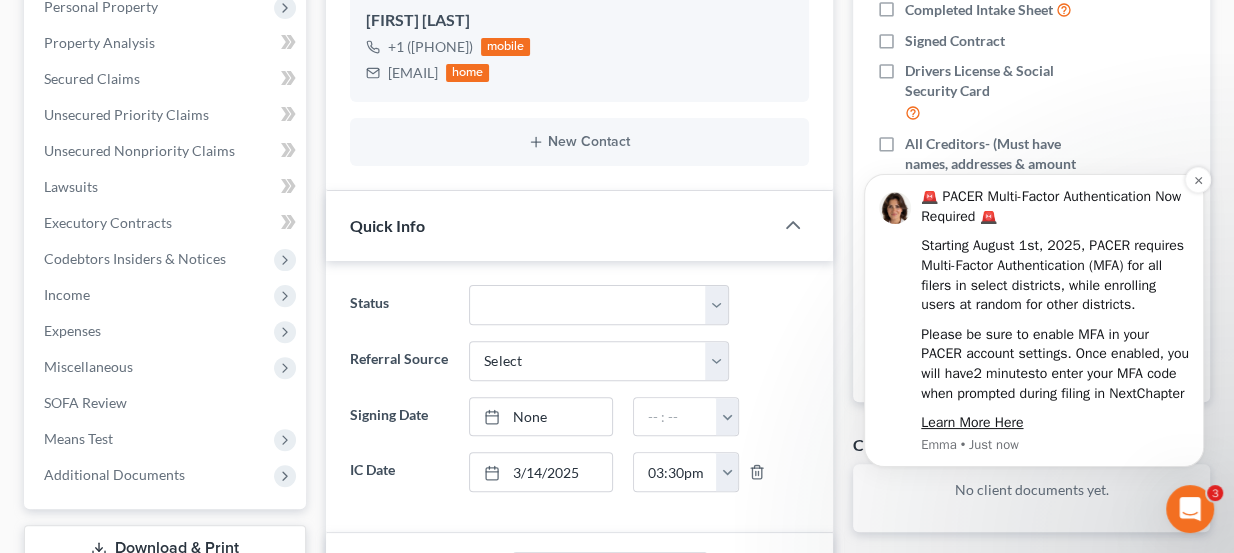 click on "🚨 PACER Multi-Factor Authentication Now Required 🚨" at bounding box center (1051, 206) 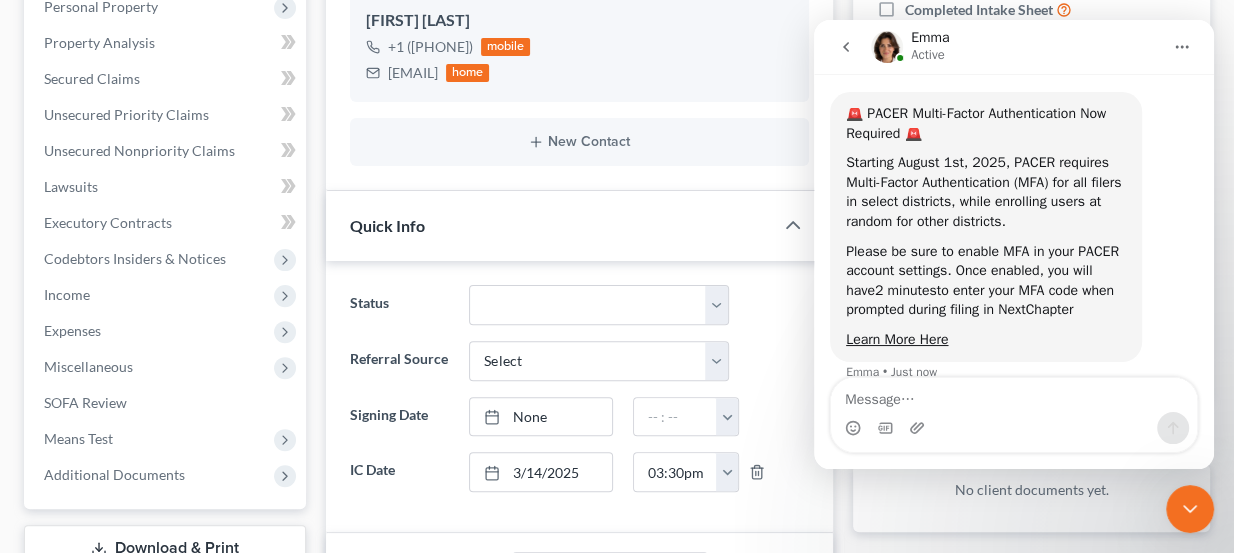 scroll, scrollTop: 109, scrollLeft: 0, axis: vertical 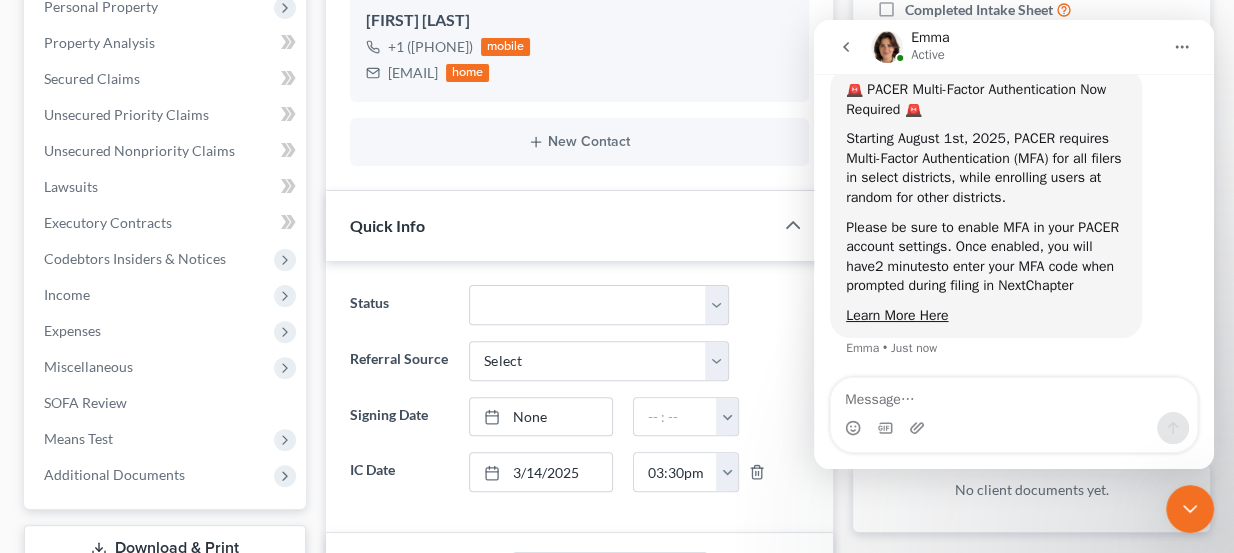 click 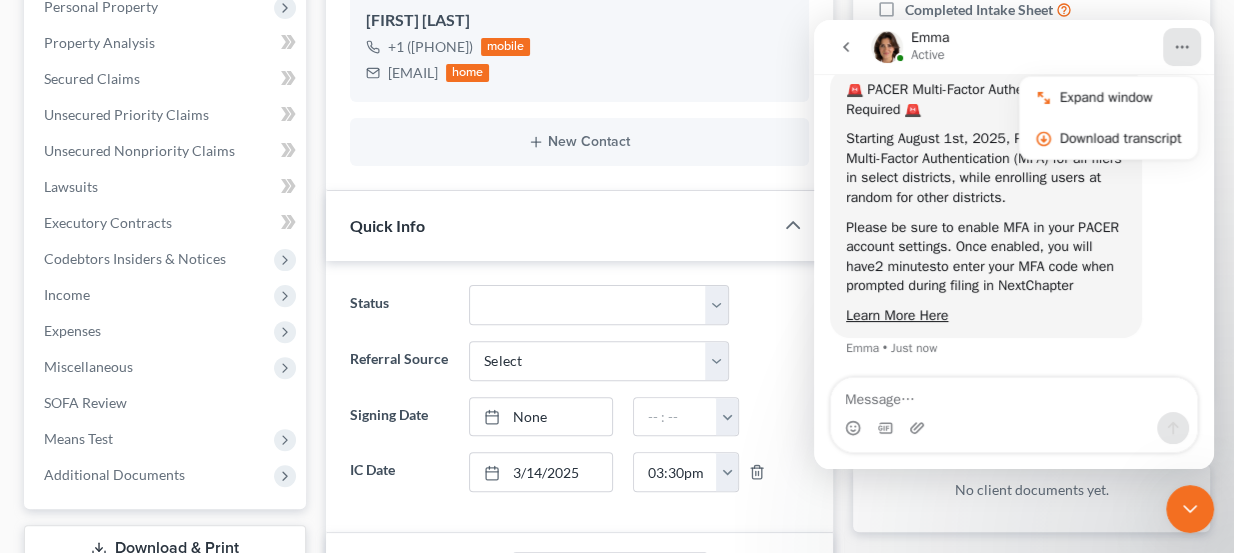 click 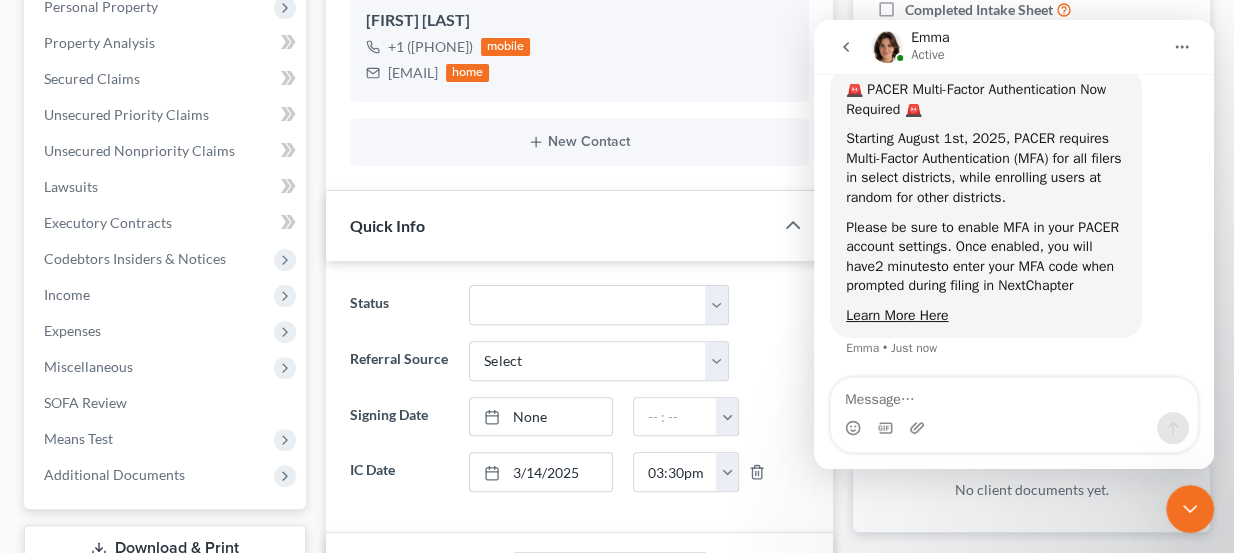 click at bounding box center (1190, 509) 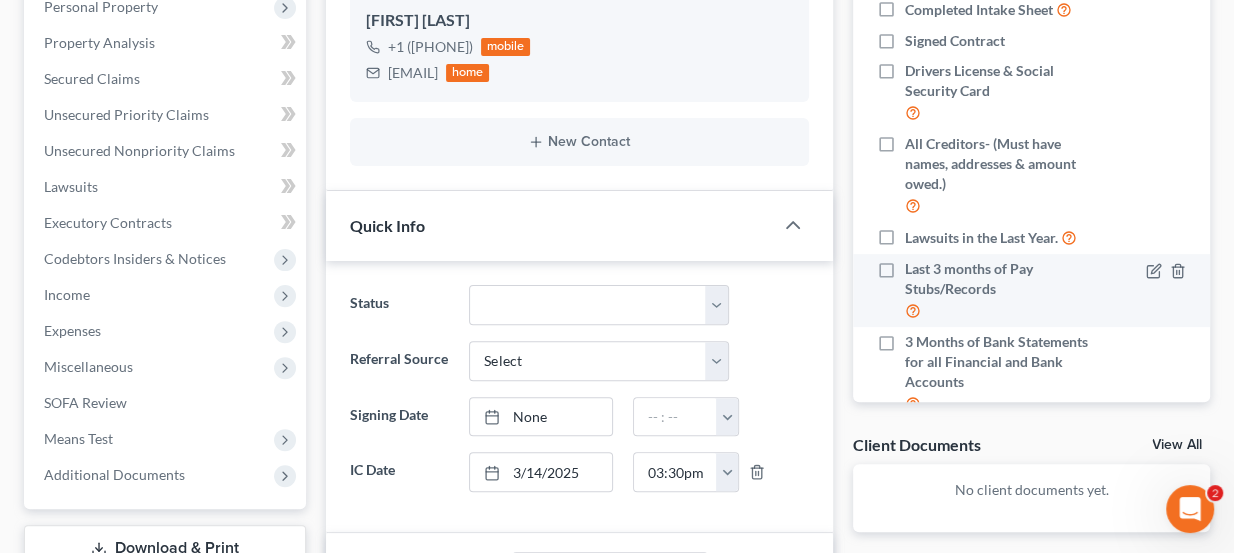 scroll, scrollTop: 90, scrollLeft: 0, axis: vertical 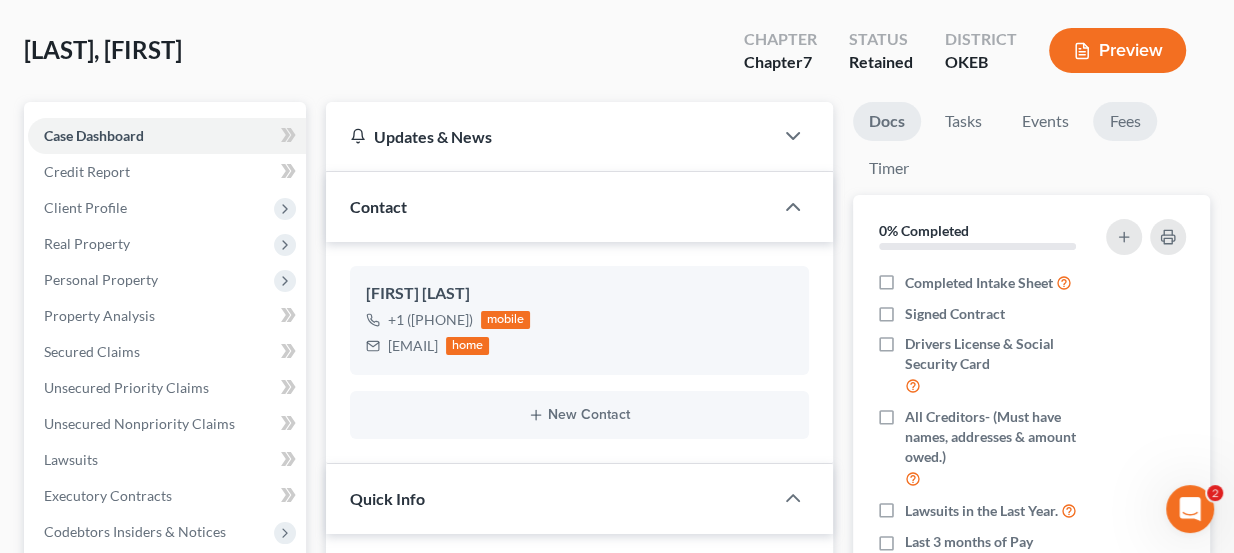 click on "Fees" at bounding box center [1125, 121] 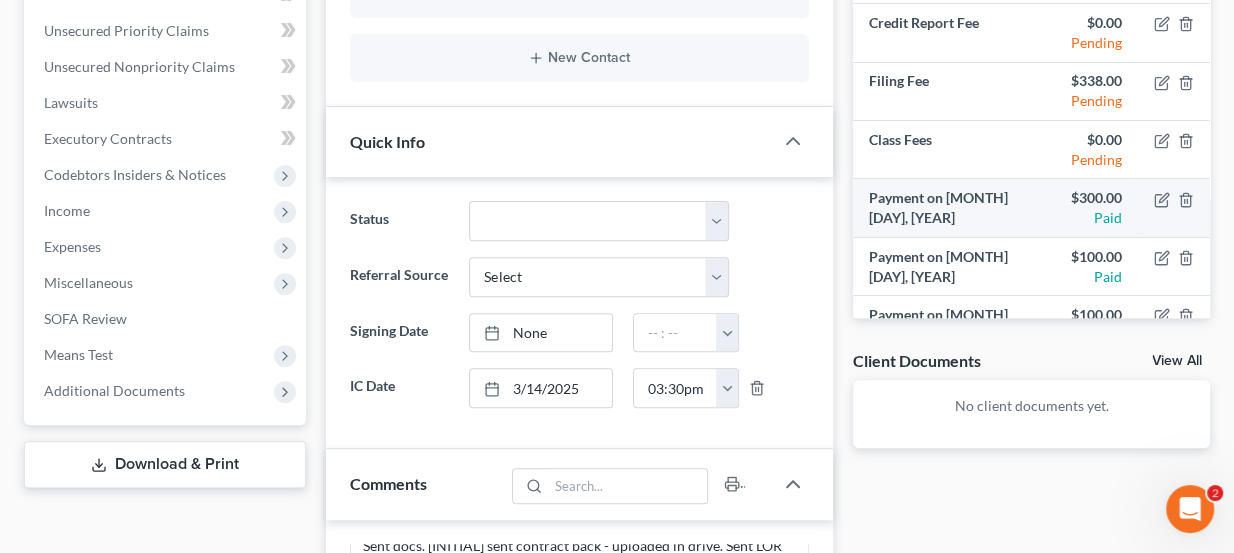 scroll, scrollTop: 454, scrollLeft: 0, axis: vertical 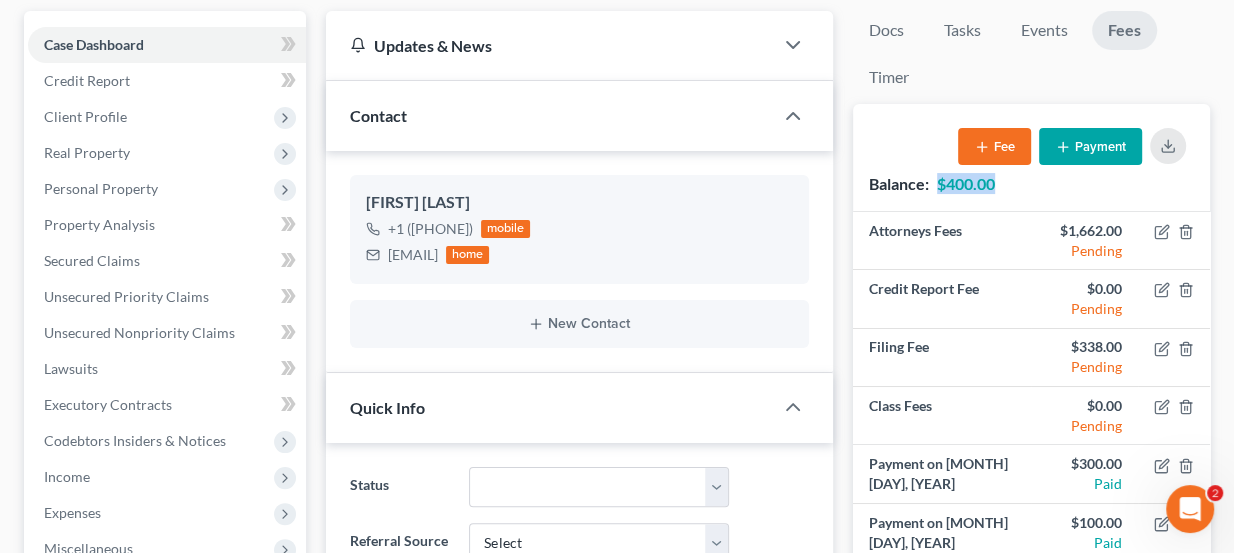 drag, startPoint x: 967, startPoint y: 190, endPoint x: 994, endPoint y: 190, distance: 27 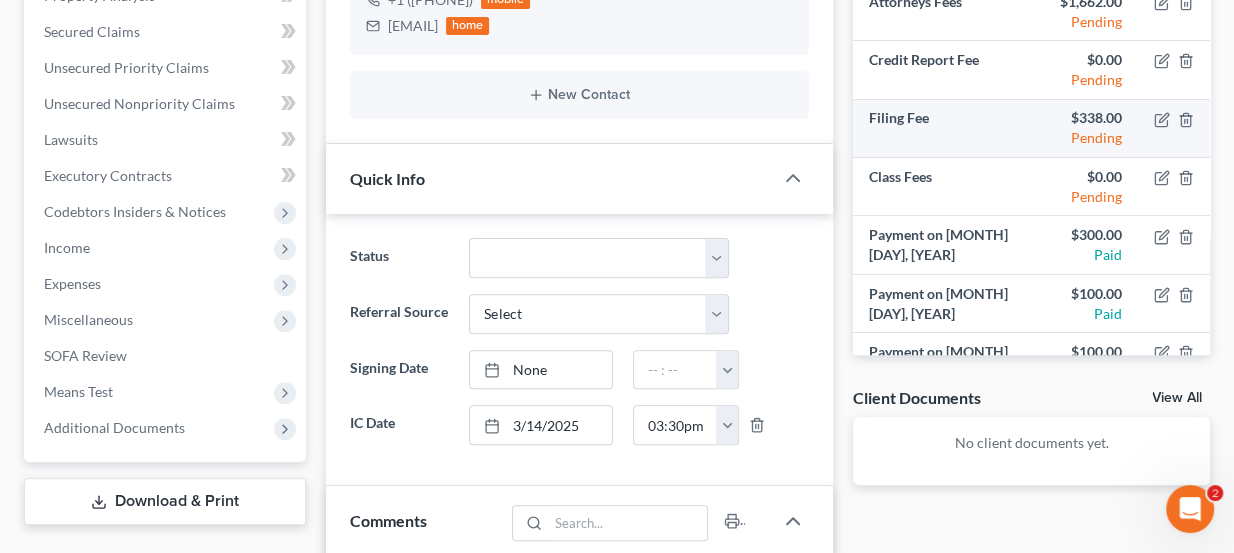 scroll, scrollTop: 454, scrollLeft: 0, axis: vertical 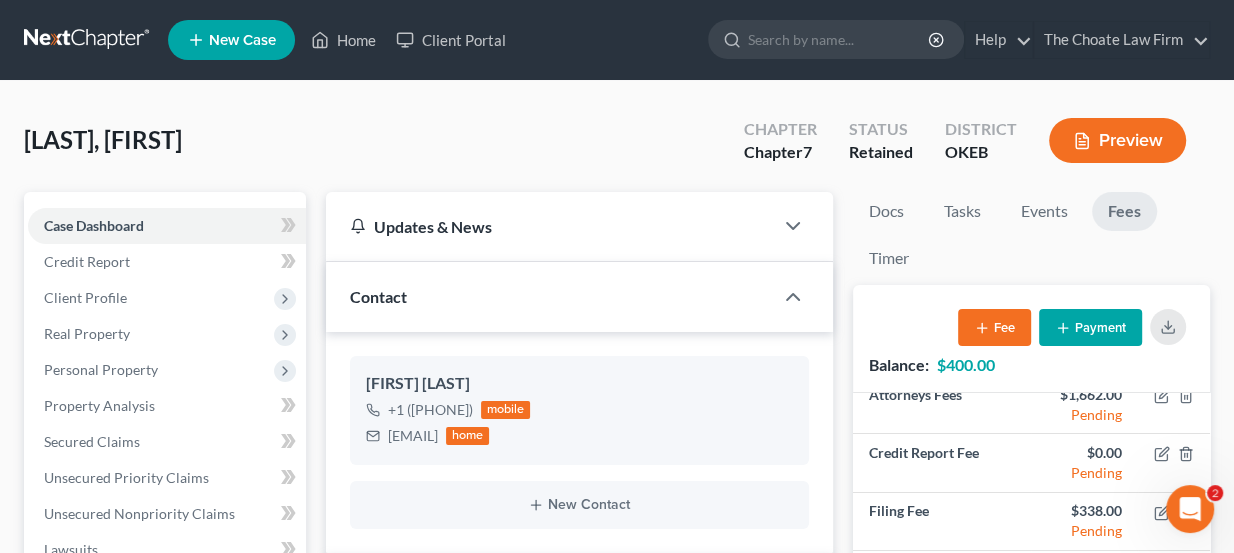drag, startPoint x: 1106, startPoint y: 302, endPoint x: 1099, endPoint y: 320, distance: 19.313208 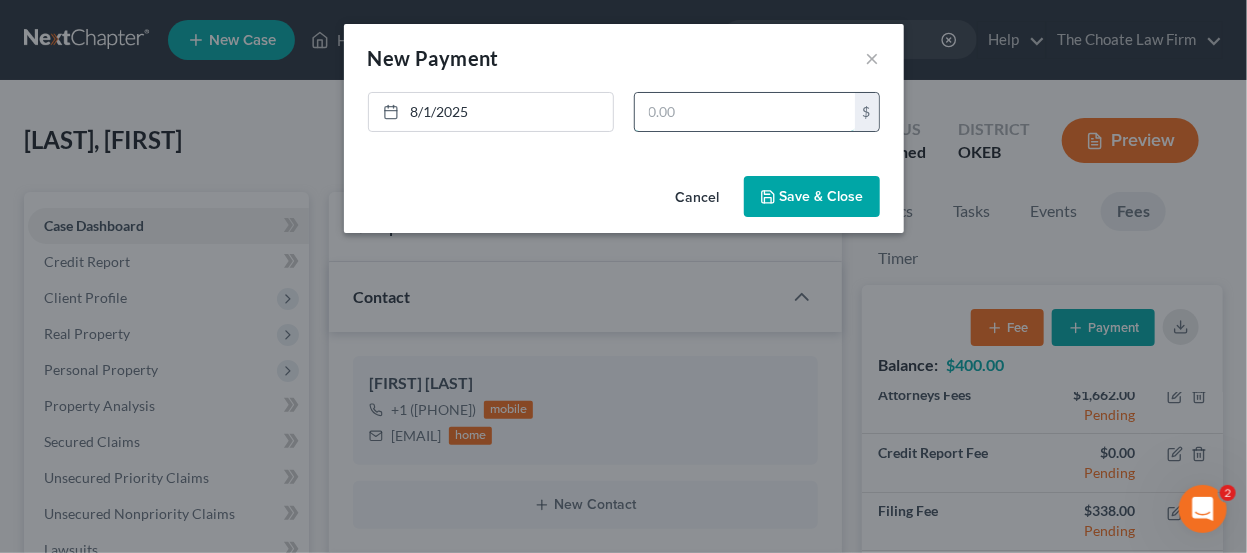 click at bounding box center [745, 112] 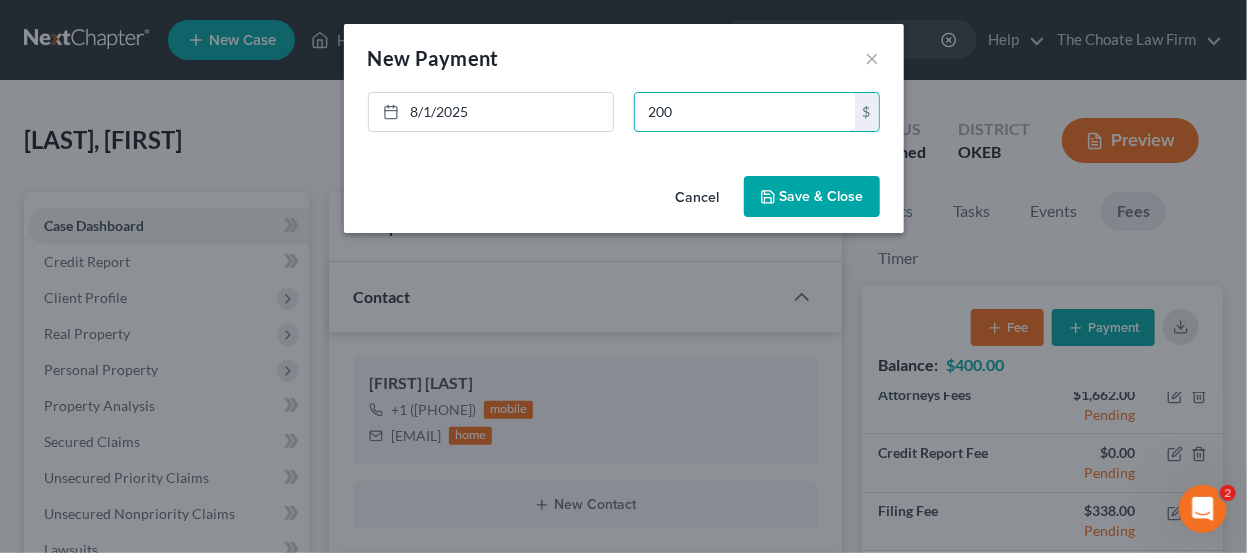 type on "200" 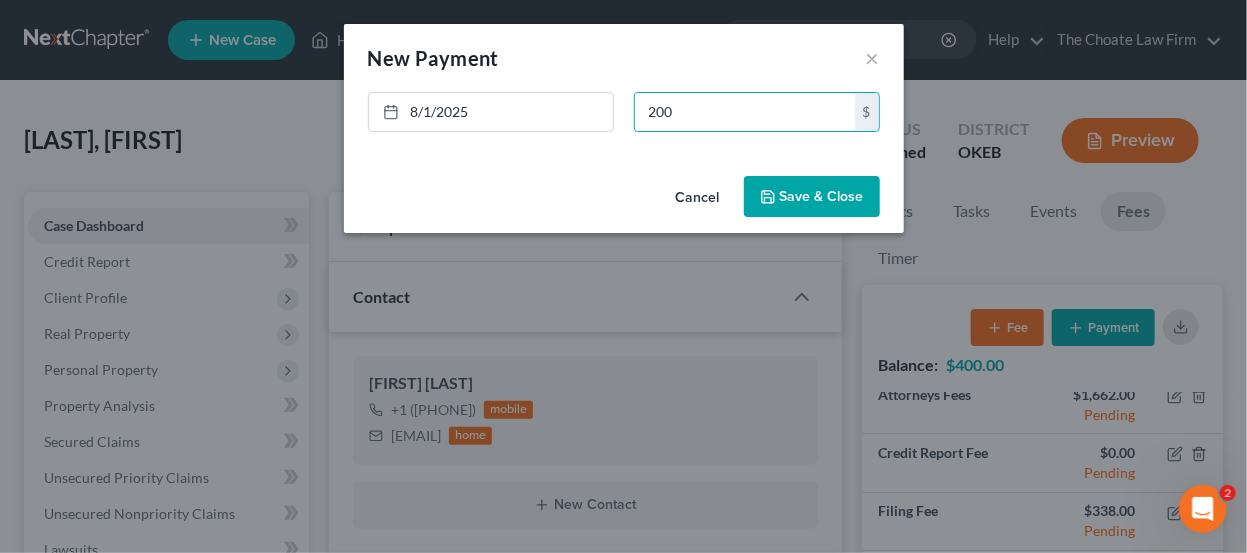 click on "8/1/2025
close
Date
8/1/2025
Time
10:51 AM
chevron_left
August 2025
chevron_right
Su M Tu W Th F Sa
27 28 29 30 31 1 2
3 4 5 6 7 8 9
10 11 12 13 14 15 16
17 18 19 20 21 22 23
24 25 26 27 28 29 30
31 1 2 3 4 5 6
Clear
200 $" at bounding box center (624, 130) 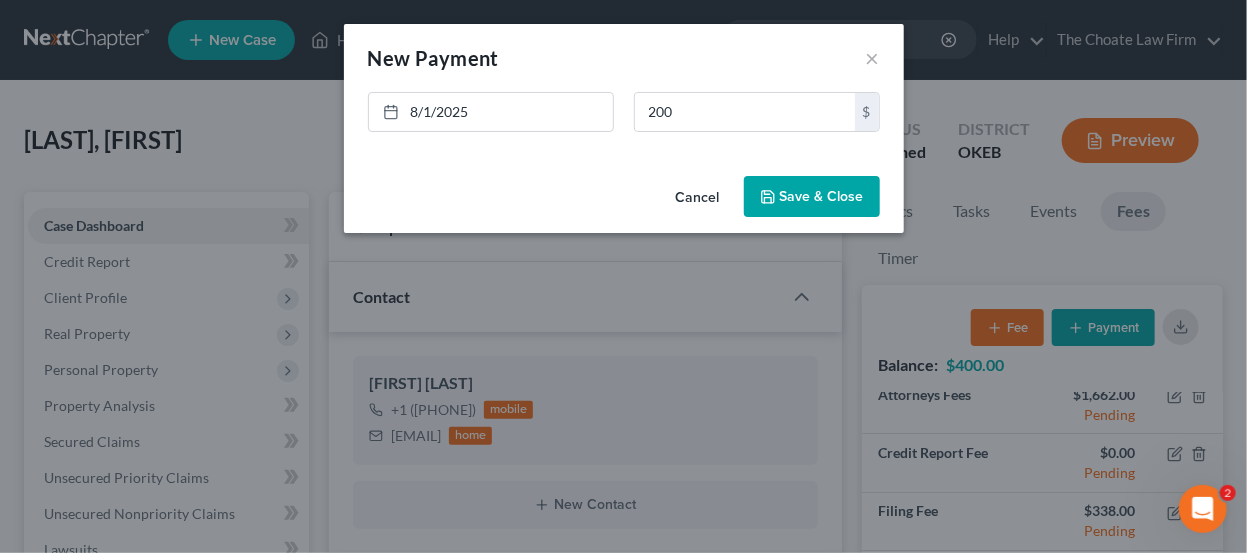click on "Save & Close" at bounding box center (812, 197) 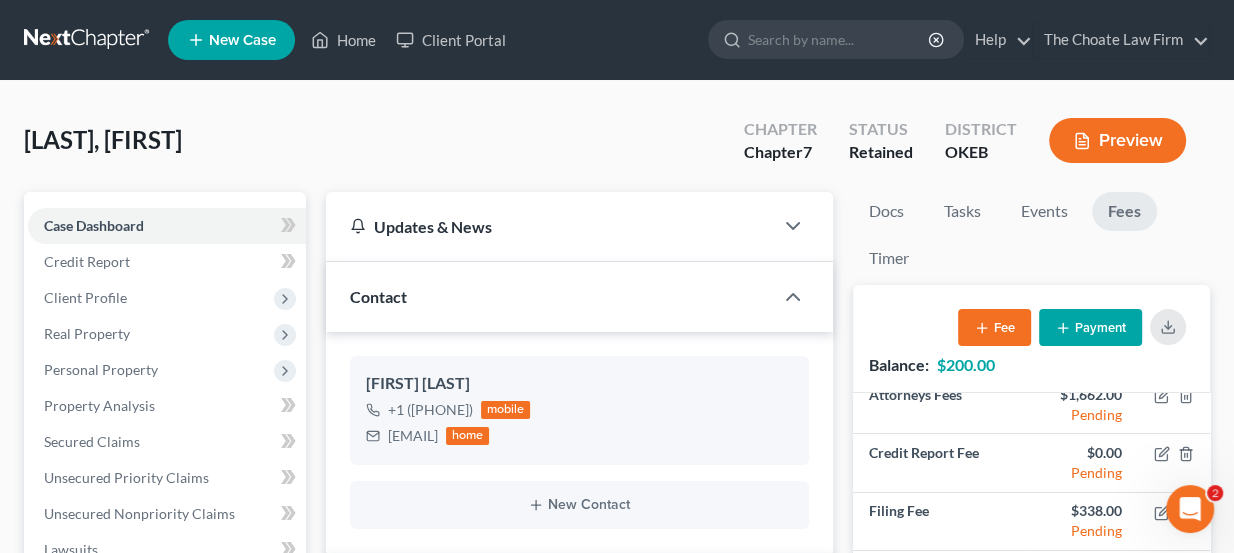 click at bounding box center (88, 40) 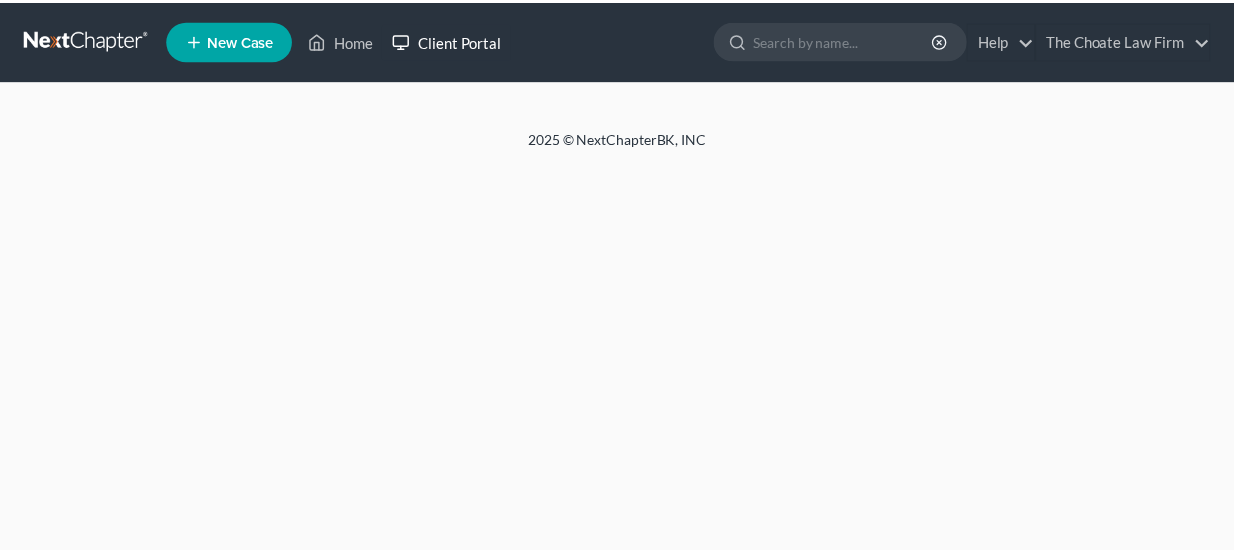 scroll, scrollTop: 0, scrollLeft: 0, axis: both 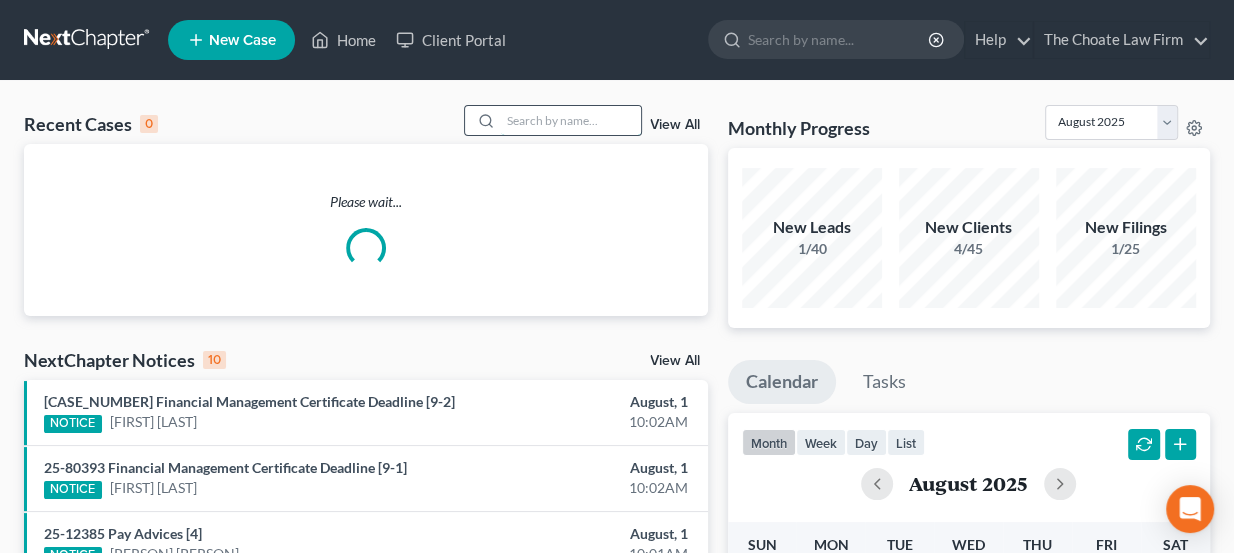 click at bounding box center [571, 120] 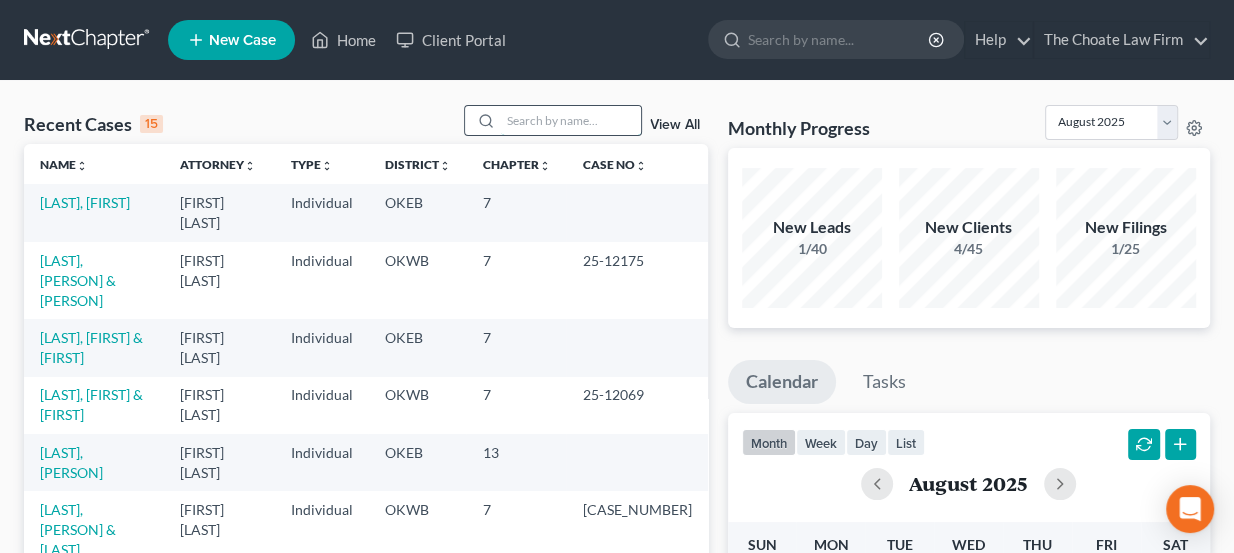click at bounding box center [571, 120] 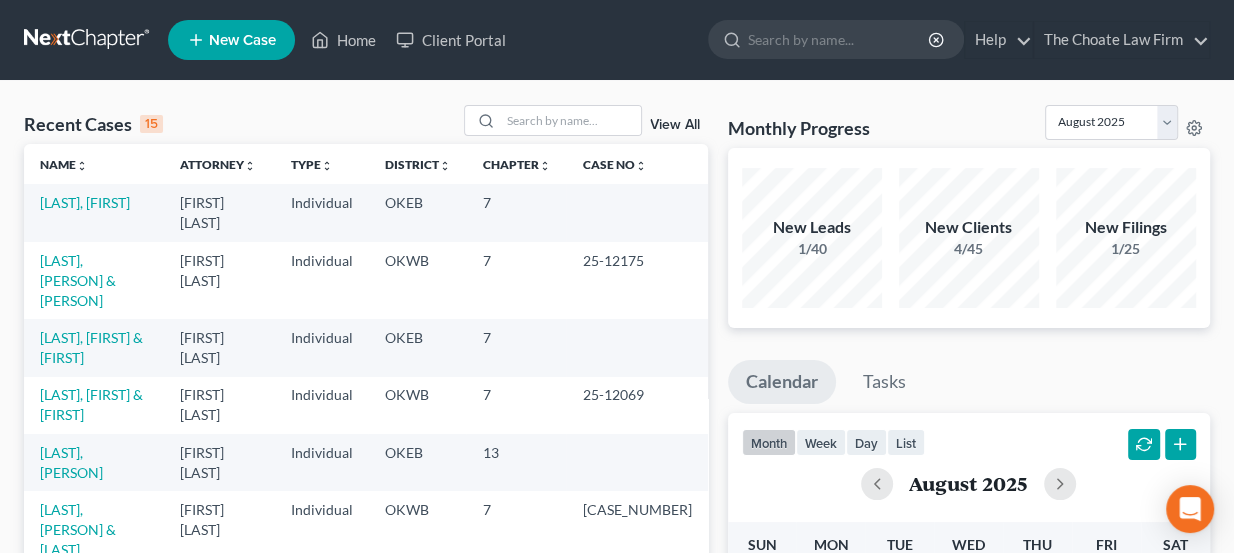 drag, startPoint x: 514, startPoint y: 239, endPoint x: 537, endPoint y: 243, distance: 23.345236 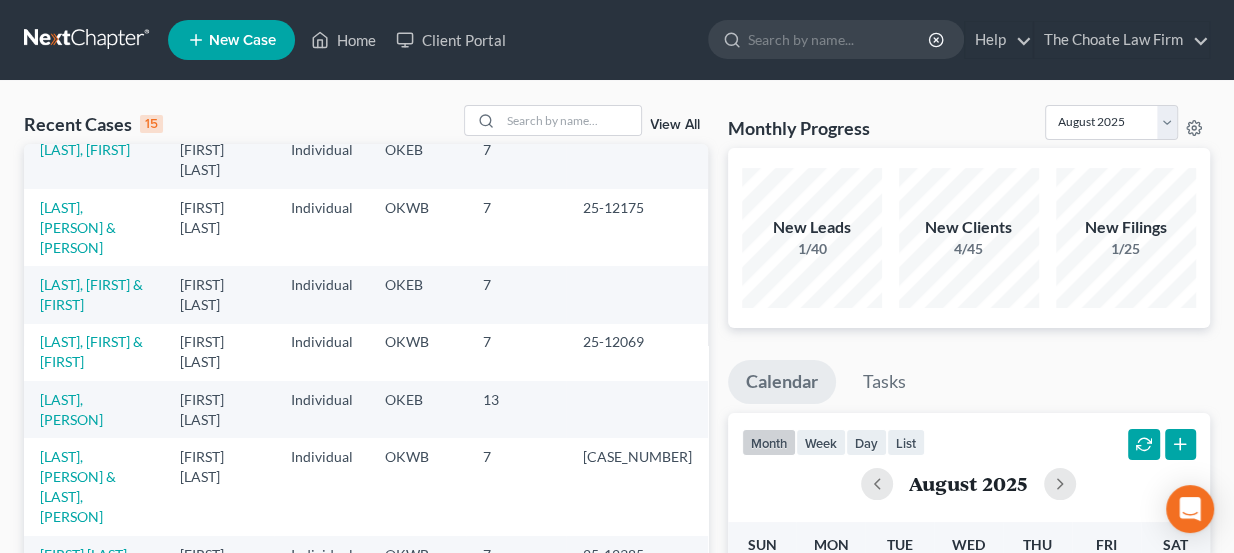 scroll, scrollTop: 0, scrollLeft: 0, axis: both 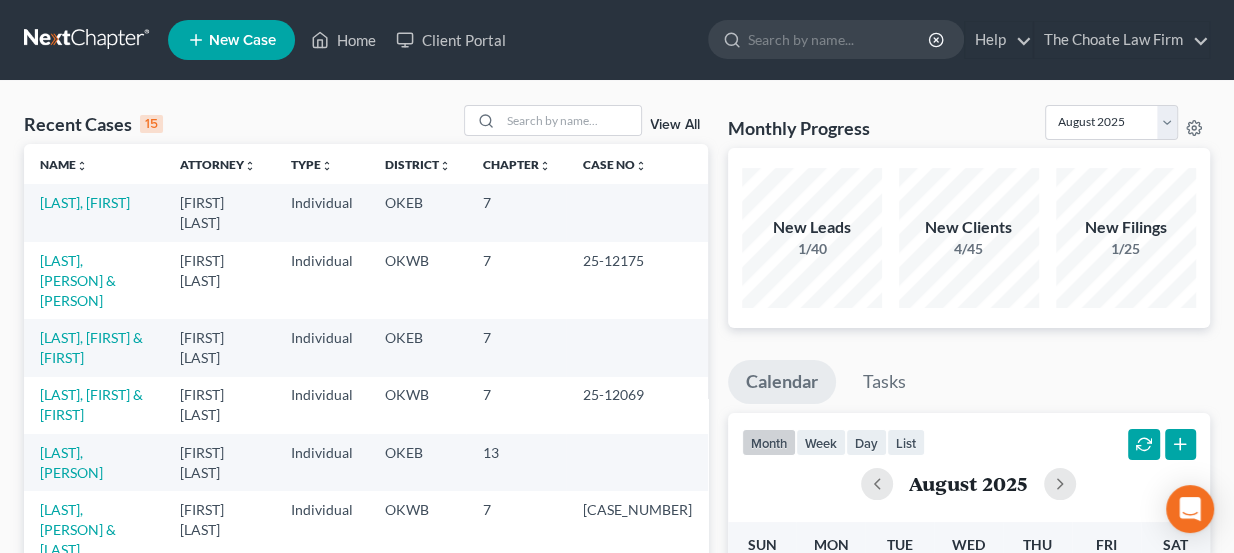 click on "New Case Home Client Portal         - No Result - See all results Or Press Enter... Help Help Center Webinars Training Videos What's new The Choate Law Firm The Choate Law Firm lou@chapter7ok.com My Account Settings Plan + Billing Account Add-Ons Upgrade to Whoa Log out" at bounding box center [689, 40] 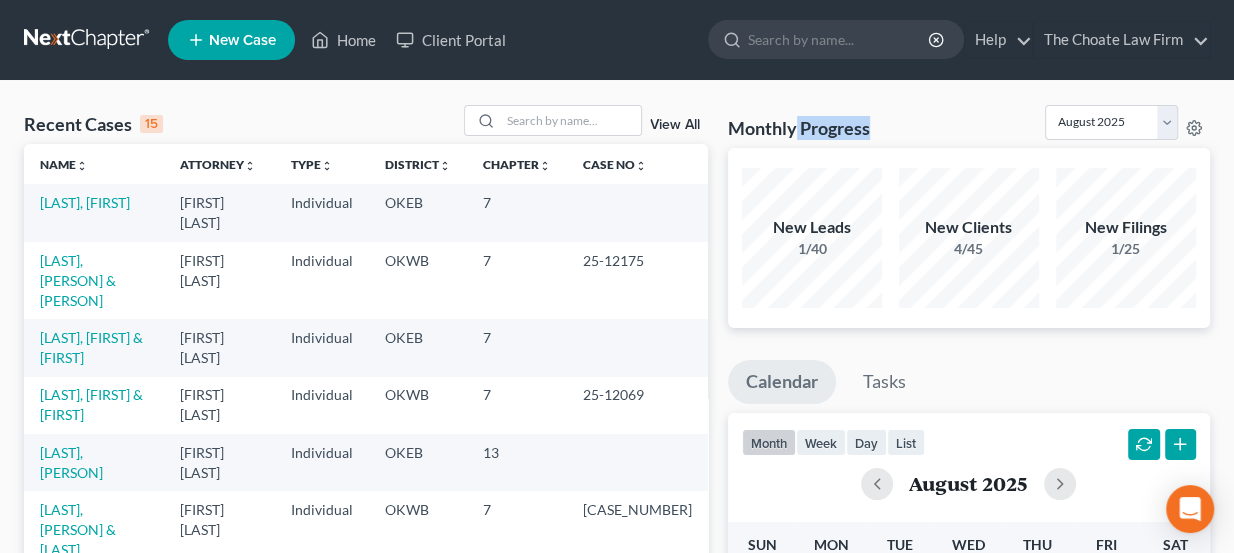 drag, startPoint x: 831, startPoint y: 123, endPoint x: 869, endPoint y: 128, distance: 38.327538 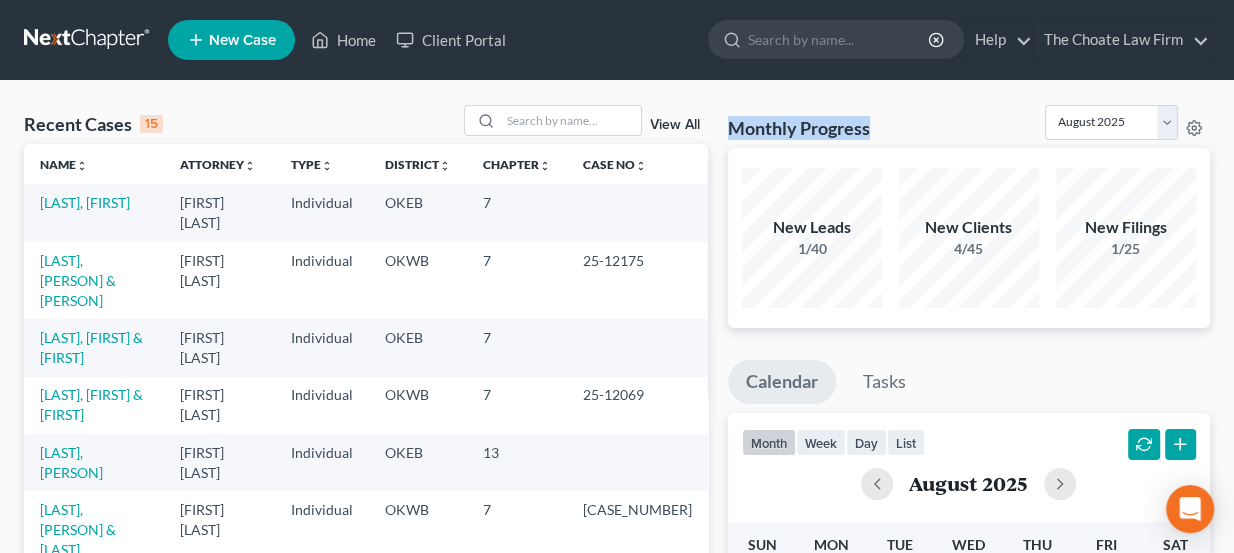 drag, startPoint x: 871, startPoint y: 128, endPoint x: 725, endPoint y: 127, distance: 146.00342 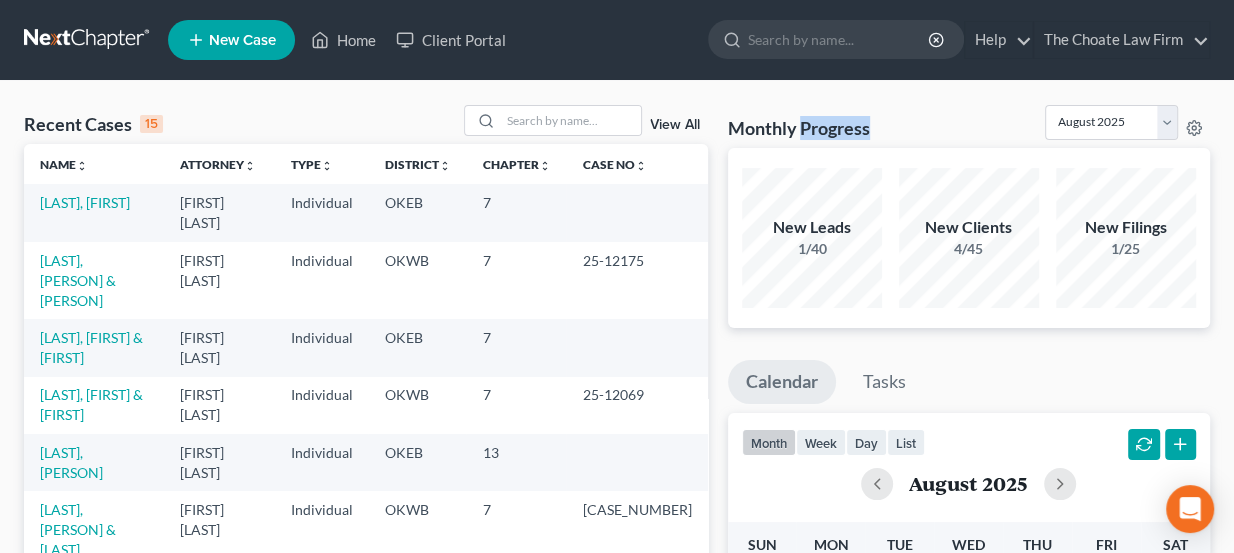 drag, startPoint x: 868, startPoint y: 129, endPoint x: 801, endPoint y: 135, distance: 67.26812 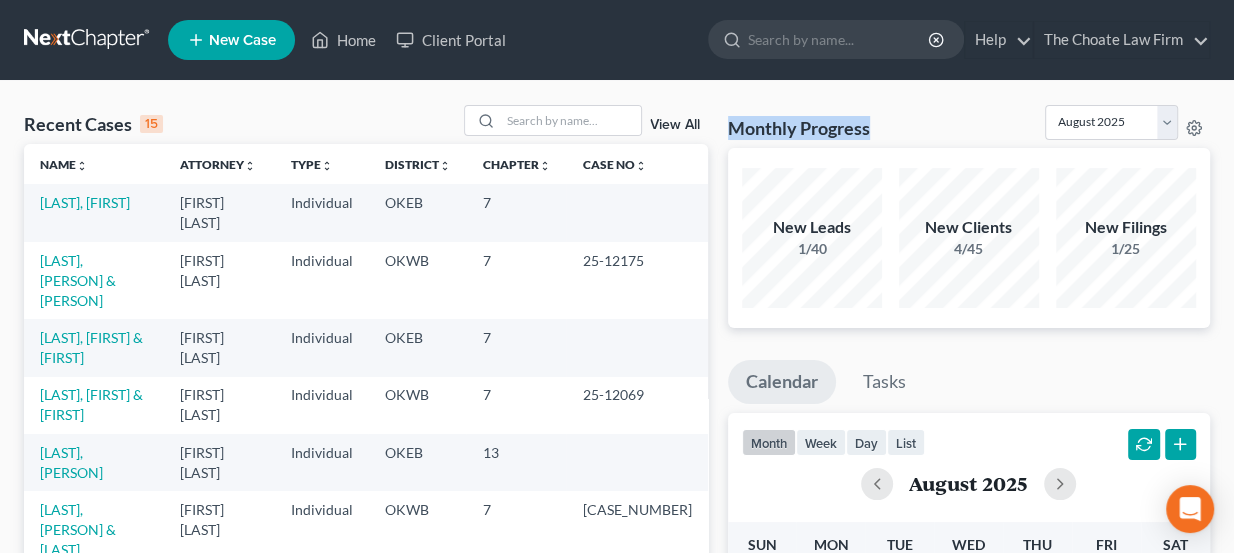 drag, startPoint x: 870, startPoint y: 130, endPoint x: 728, endPoint y: 133, distance: 142.0317 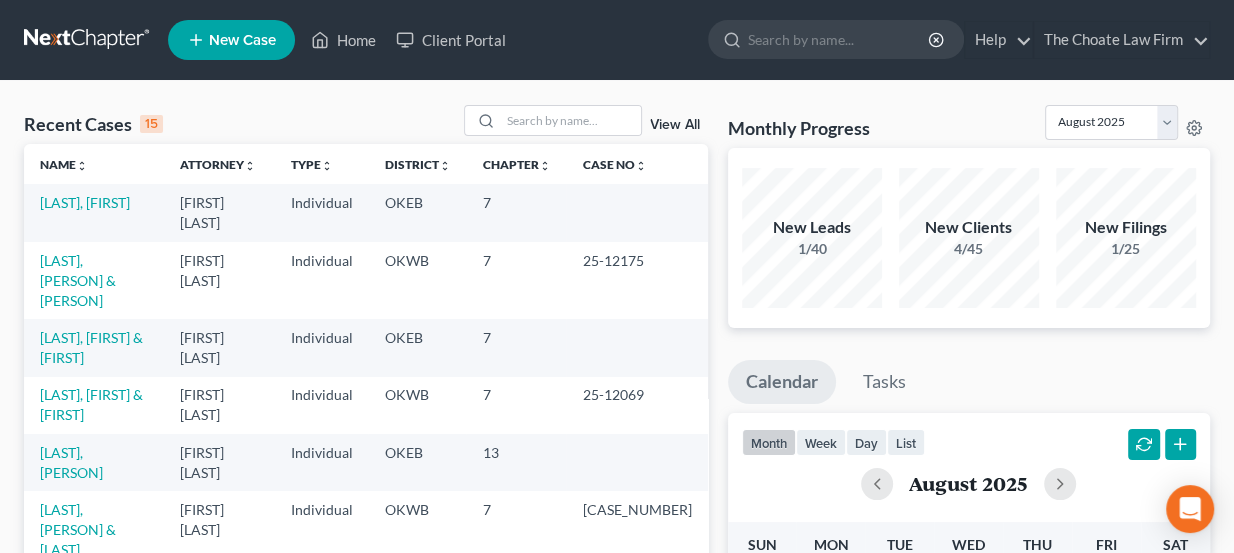 click on "Home New Case Client Portal The Choate Law Firm lou@chapter7ok.com My Account Settings Plan + Billing Account Add-Ons Upgrade to Whoa Help Center Webinars Training Videos What's new Log out New Case Home Client Portal         - No Result - See all results Or Press Enter... Help Help Center Webinars Training Videos What's new The Choate Law Firm The Choate Law Firm lou@chapter7ok.com My Account Settings Plan + Billing Account Add-Ons Upgrade to Whoa Log out" at bounding box center [617, 40] 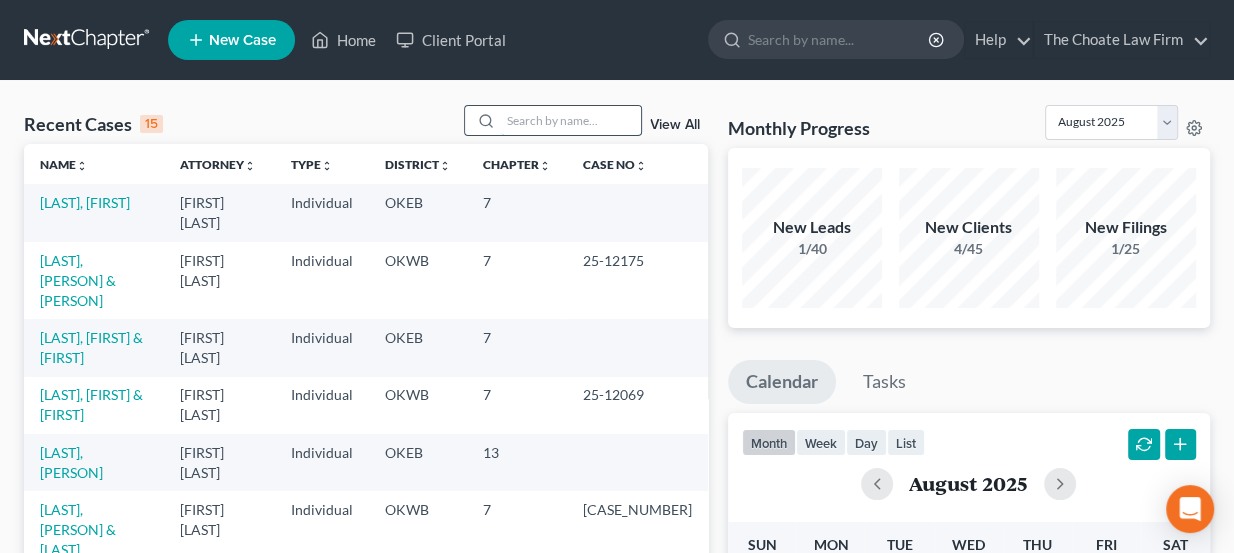click at bounding box center (571, 120) 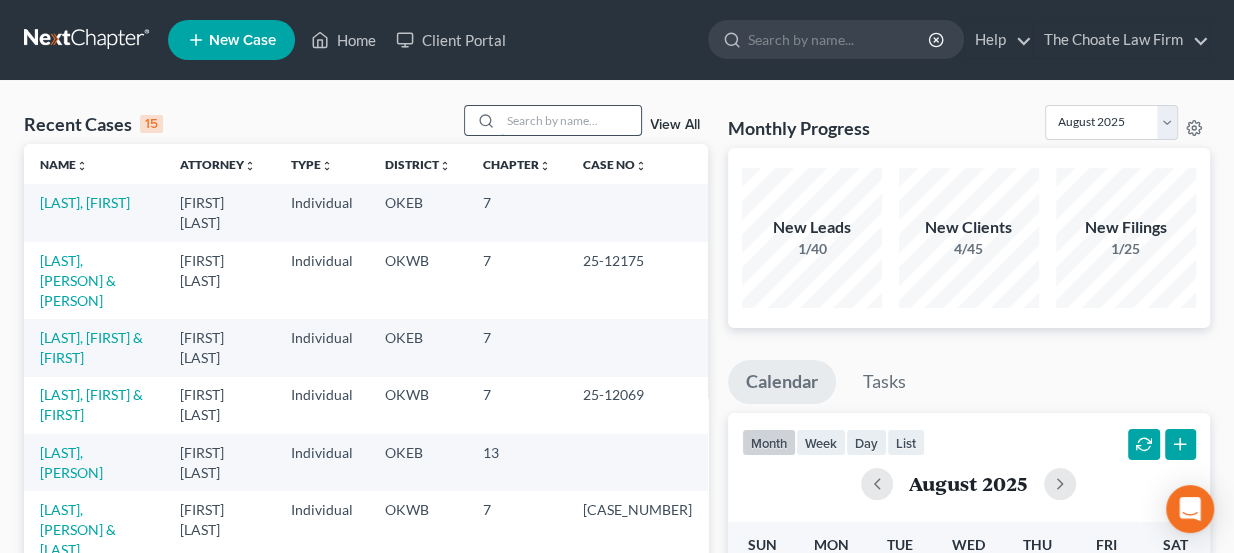 click at bounding box center (571, 120) 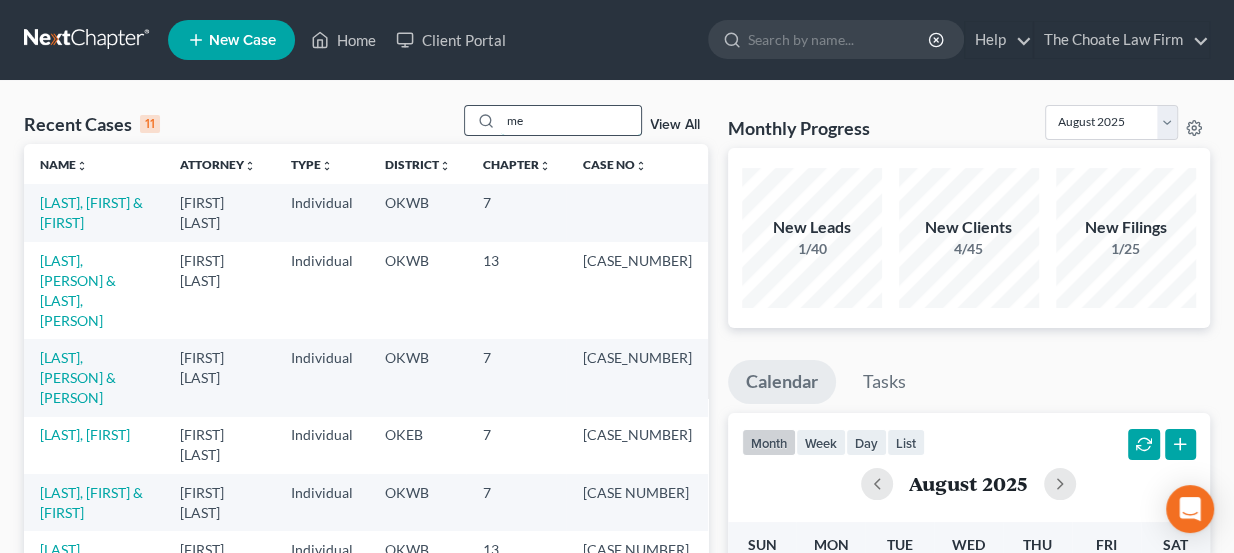type on "m" 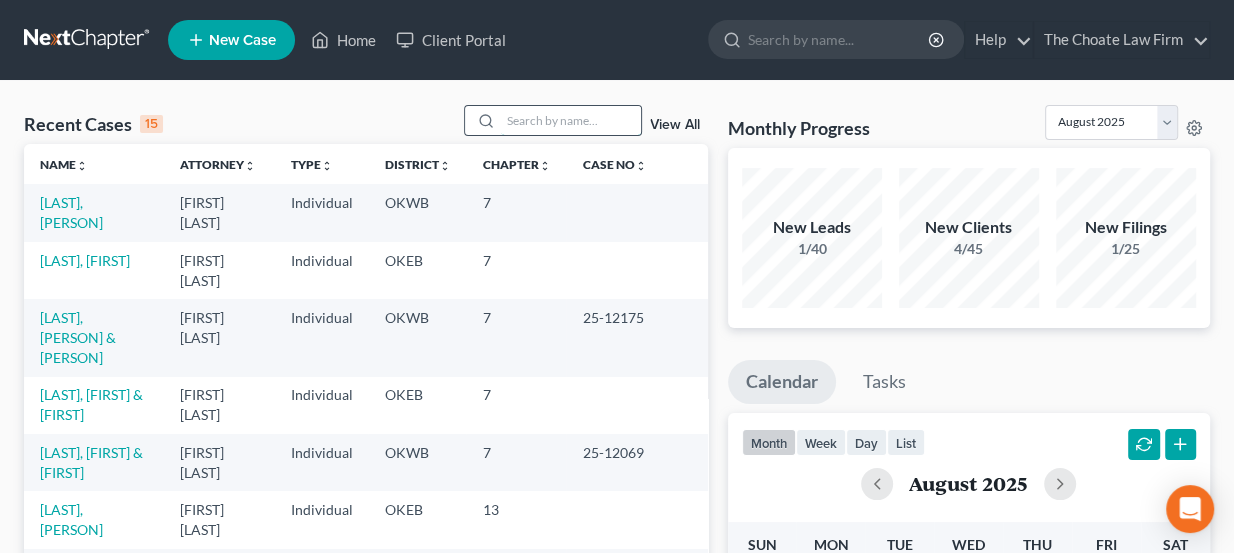 click at bounding box center (571, 120) 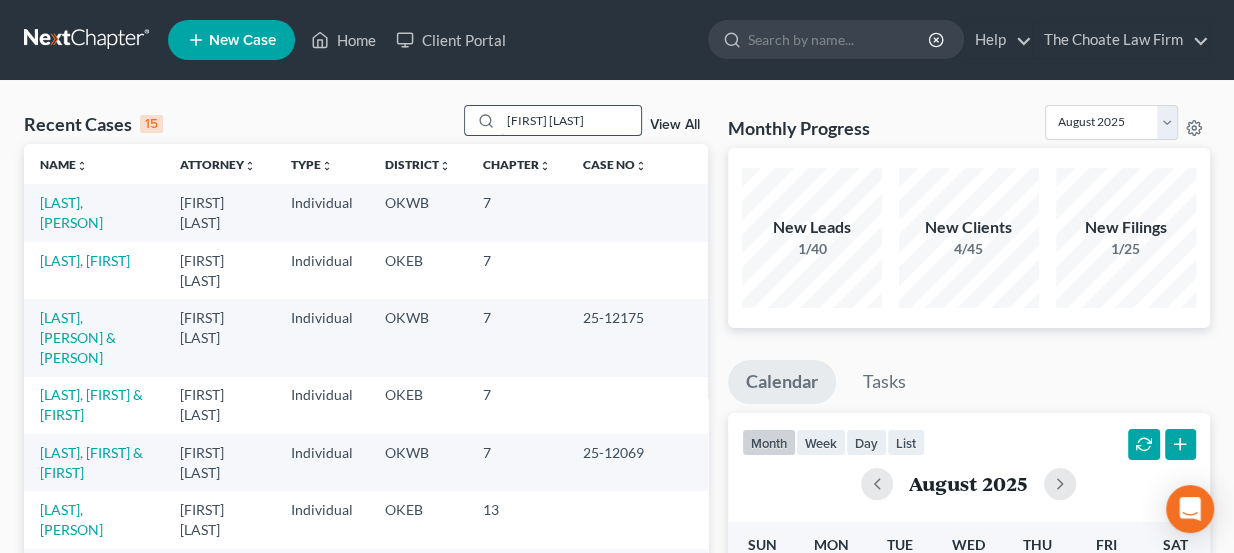 type on "Guy Baldwin" 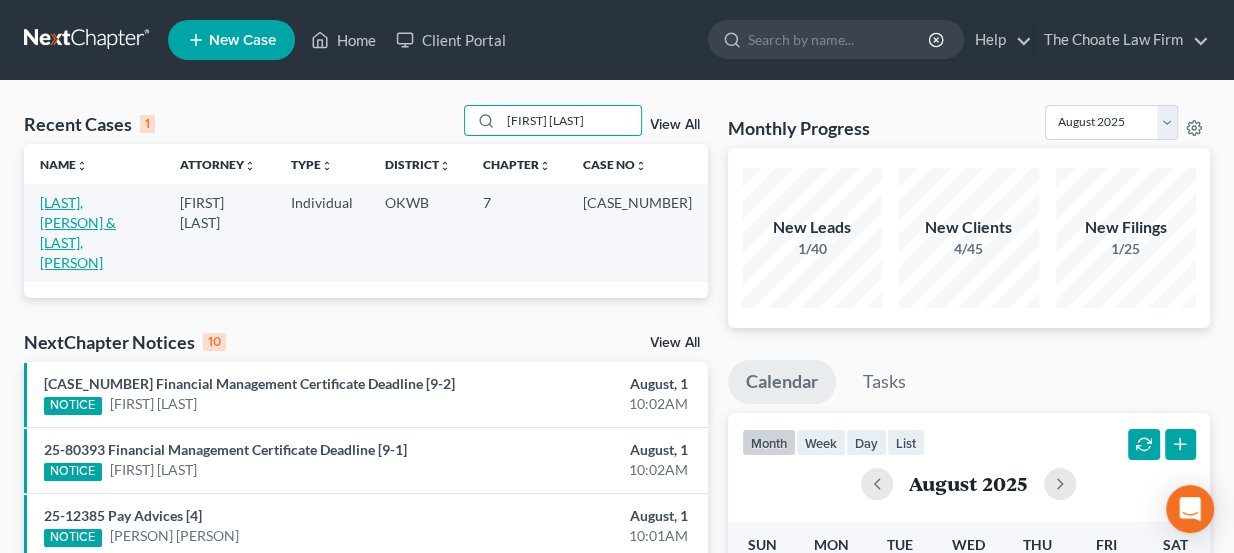 click on "[LAST], [FIRST] & [LAST], [FIRST]" at bounding box center (78, 232) 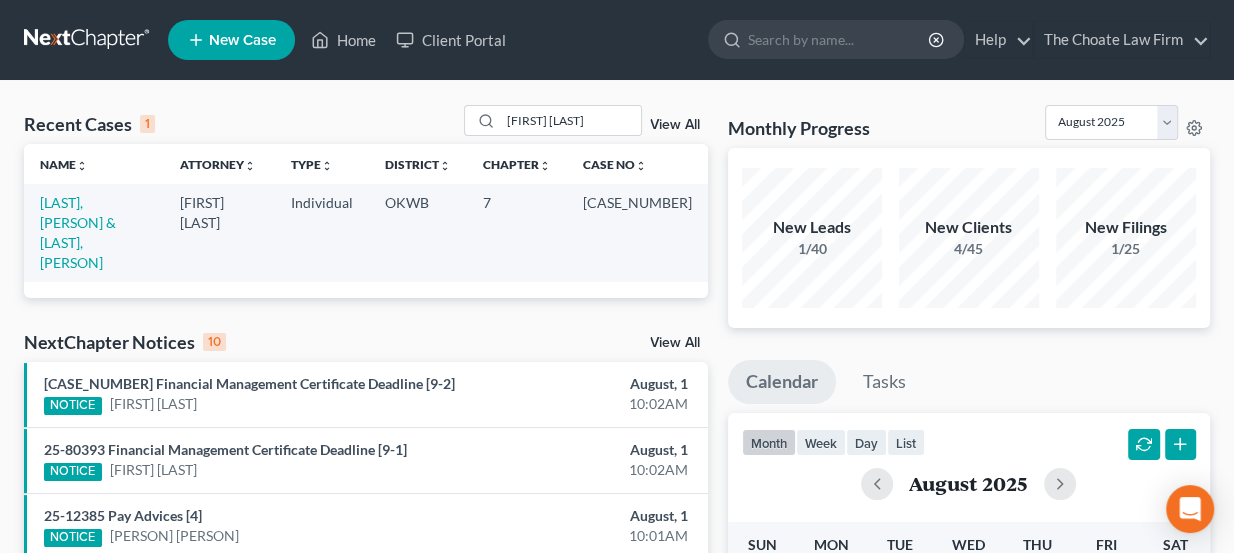 select on "2" 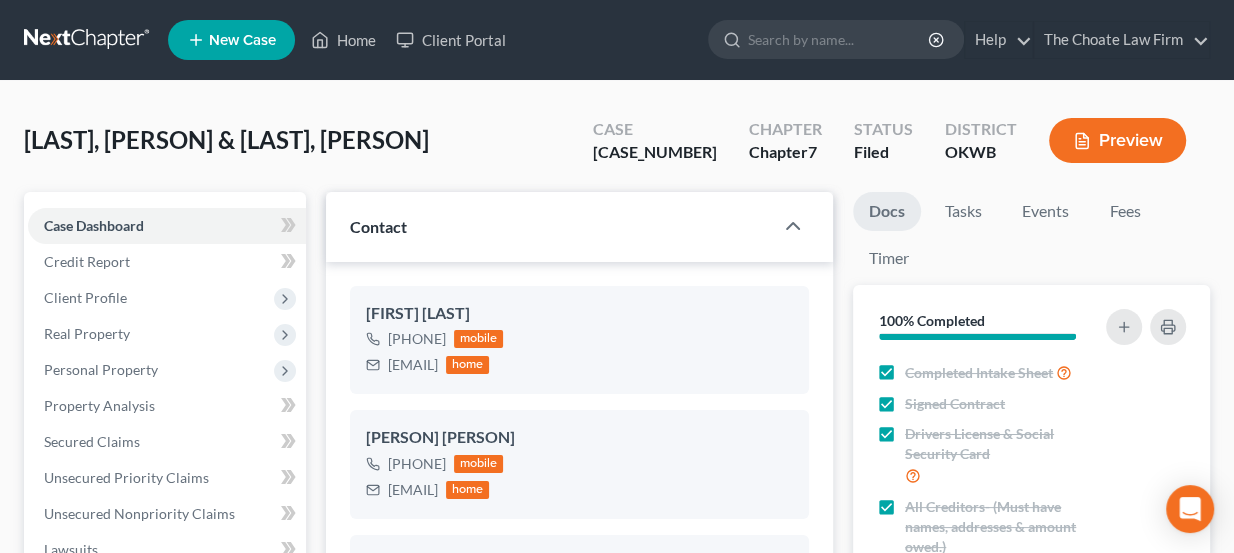 scroll, scrollTop: 703, scrollLeft: 0, axis: vertical 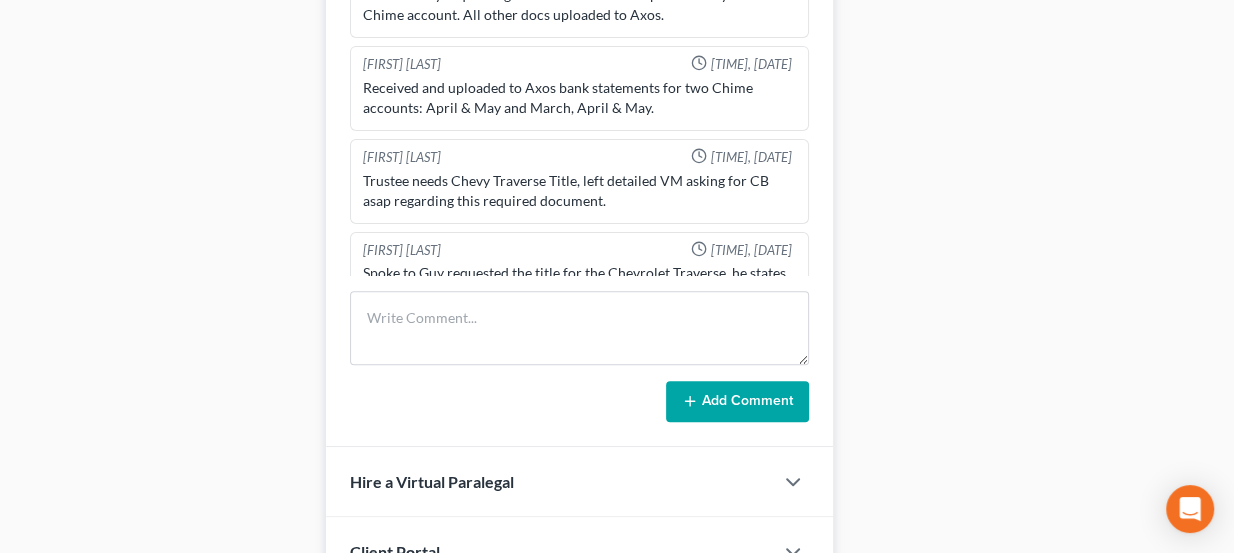 click on "Spoke to Guy requested the title for the Chevrolet Traverse, he states he will email it in the next 30 minutes." at bounding box center (580, 283) 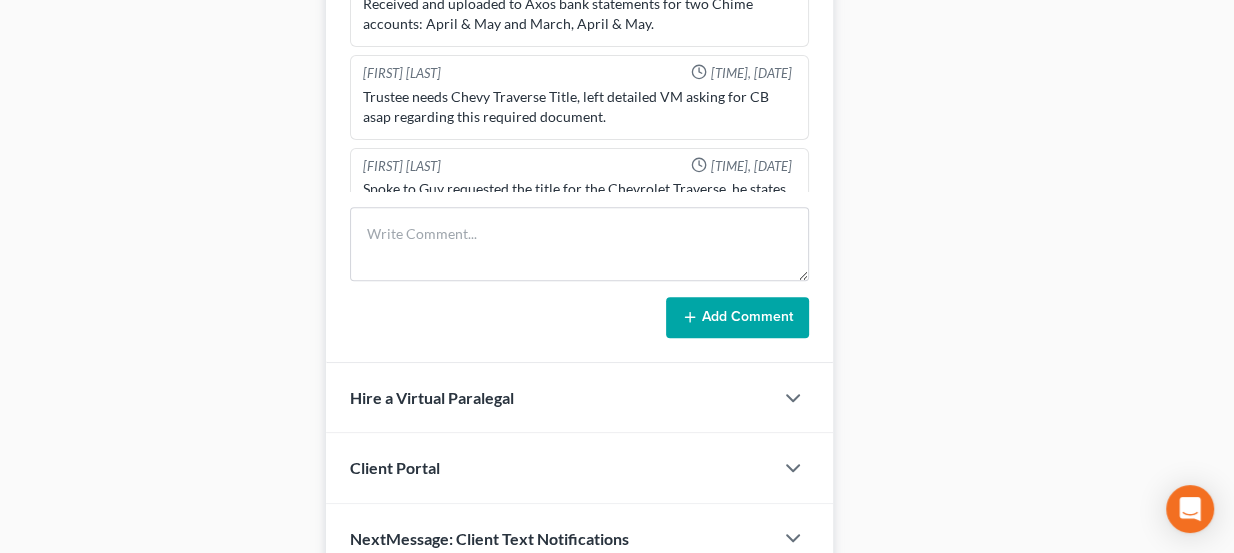 scroll, scrollTop: 1090, scrollLeft: 0, axis: vertical 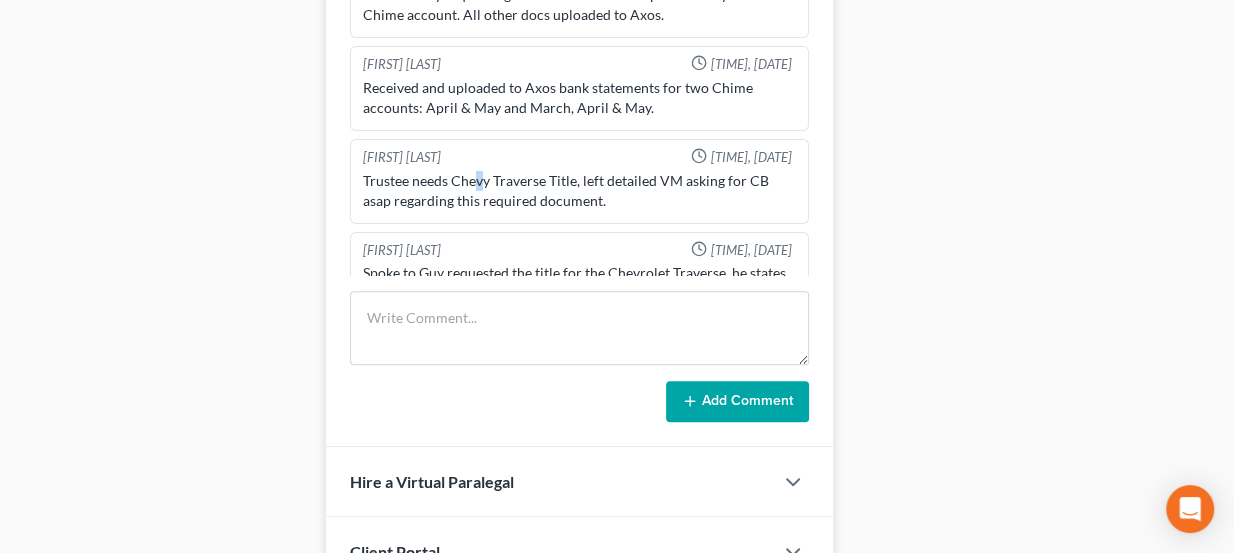 drag, startPoint x: 492, startPoint y: 138, endPoint x: 506, endPoint y: 139, distance: 14.035668 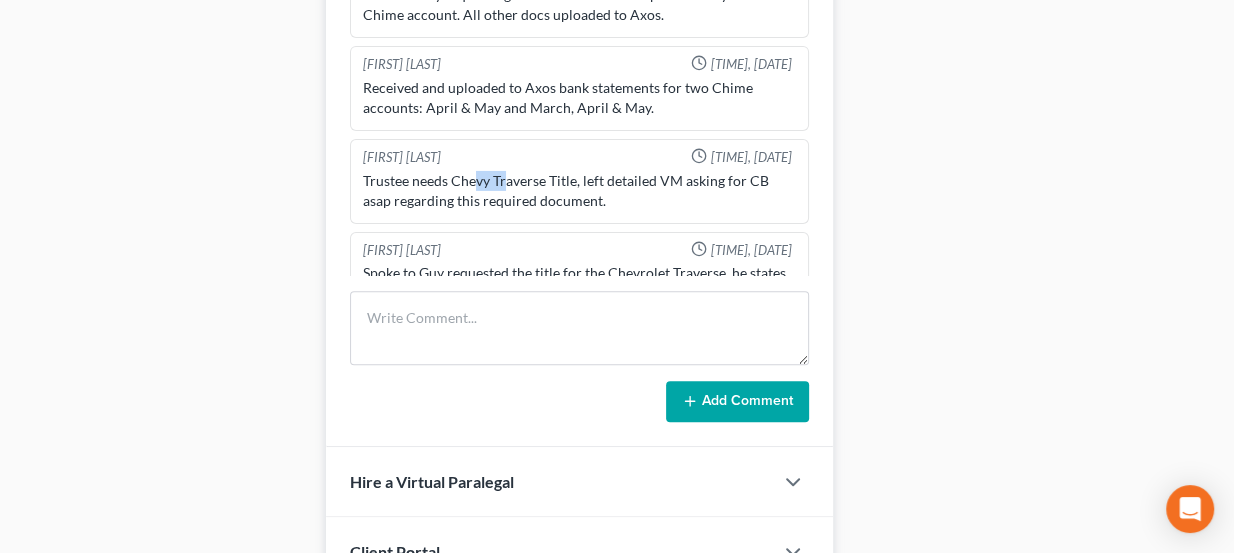click on "Trustee needs Chevy Traverse Title, left detailed VM asking for CB asap regarding this required document." at bounding box center (580, 191) 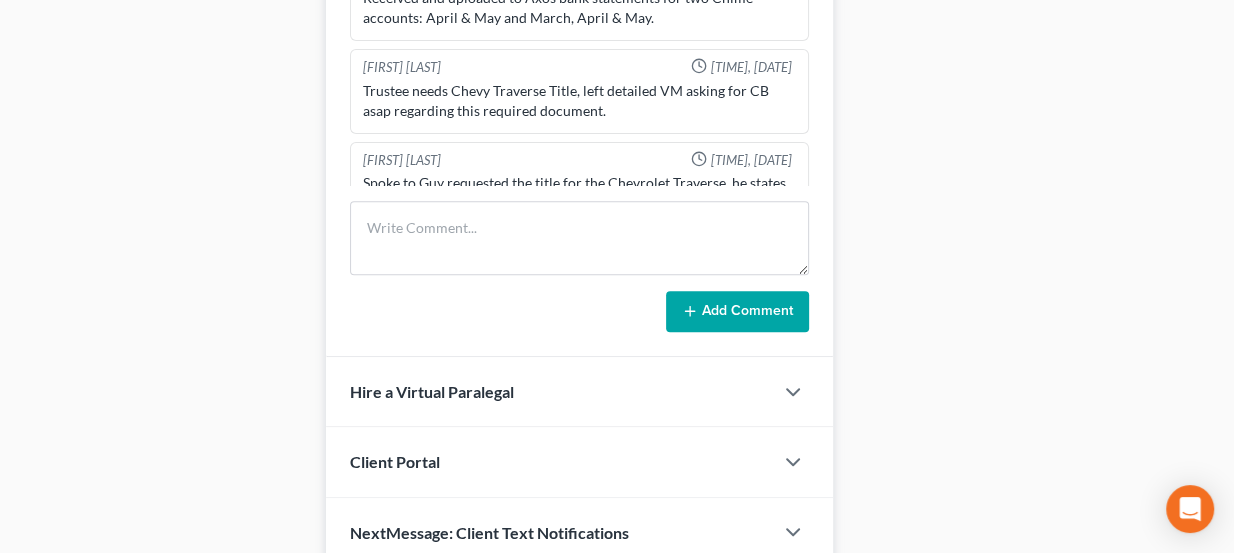 scroll, scrollTop: 1181, scrollLeft: 0, axis: vertical 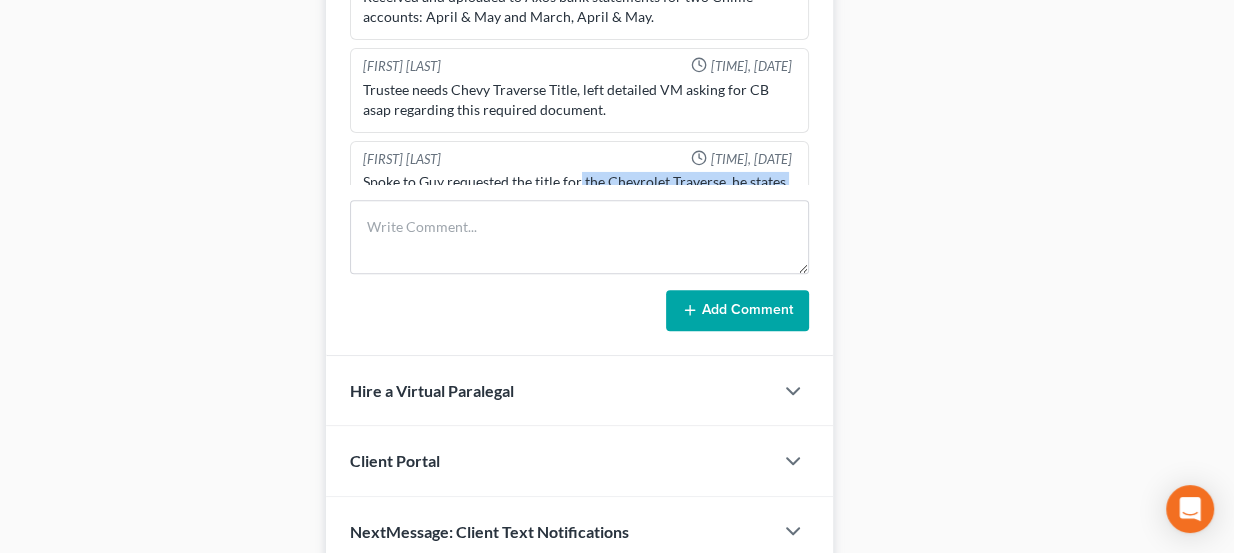 drag, startPoint x: 501, startPoint y: 149, endPoint x: 580, endPoint y: 135, distance: 80.23092 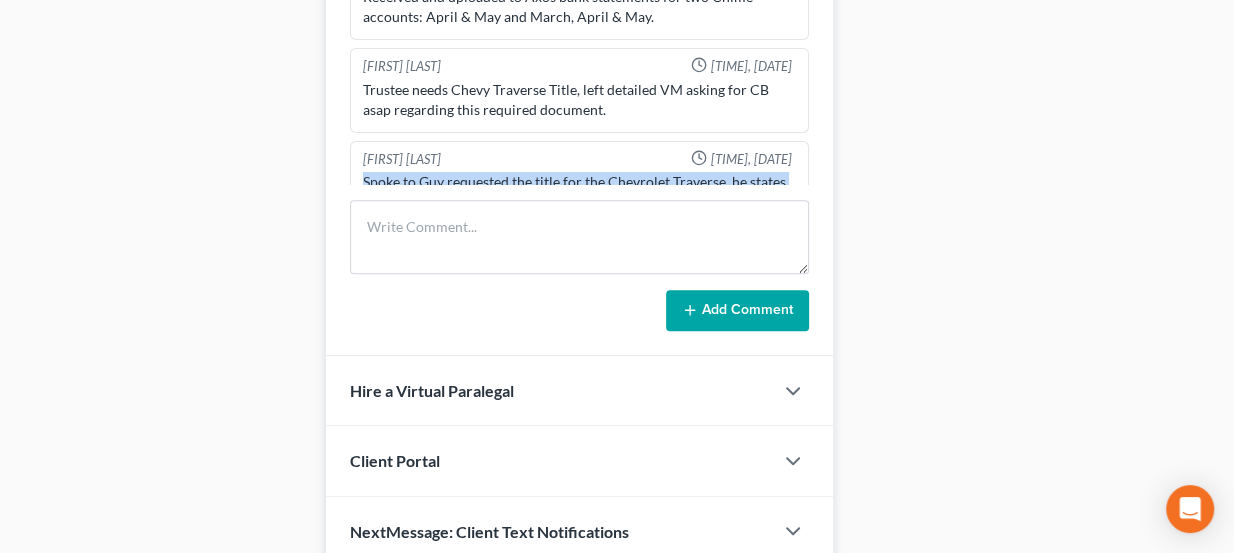 drag, startPoint x: 585, startPoint y: 150, endPoint x: 364, endPoint y: 131, distance: 221.81523 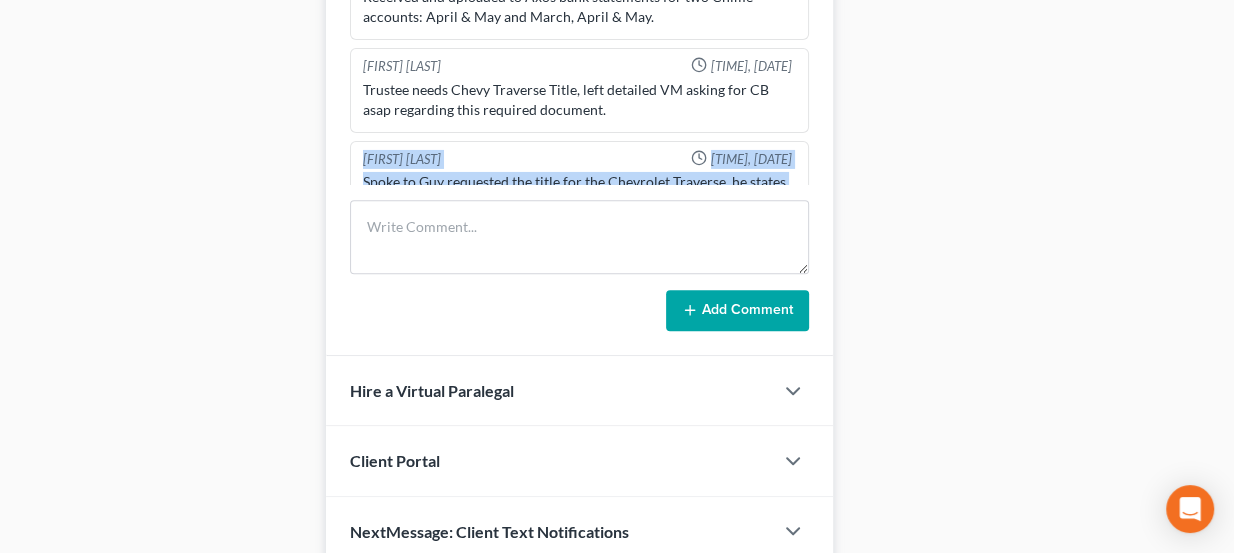 drag, startPoint x: 359, startPoint y: 110, endPoint x: 588, endPoint y: 149, distance: 232.29723 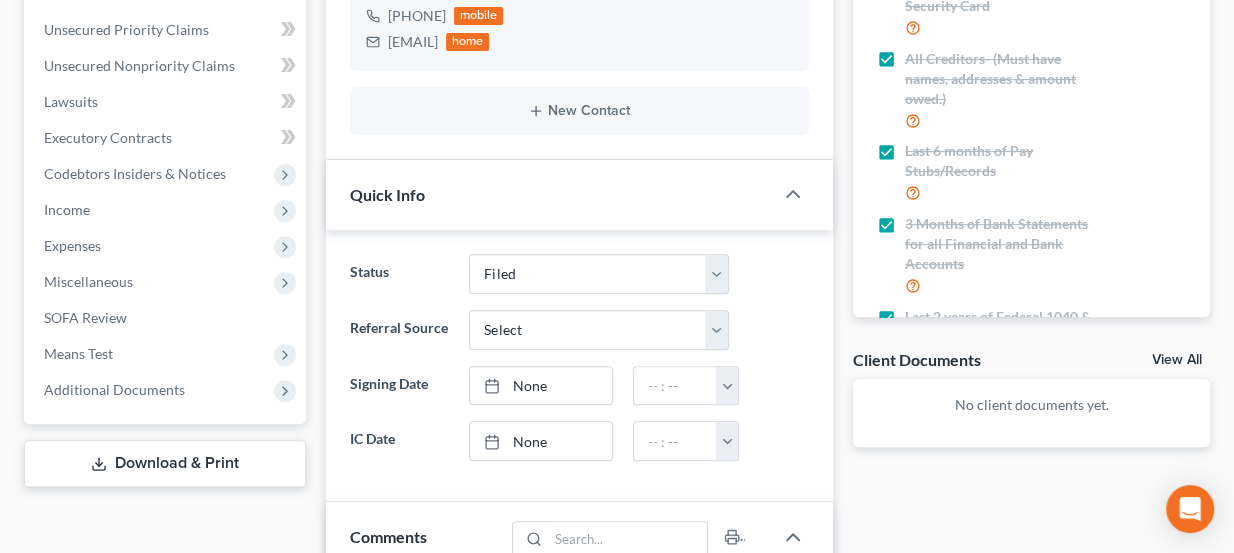 scroll, scrollTop: 0, scrollLeft: 0, axis: both 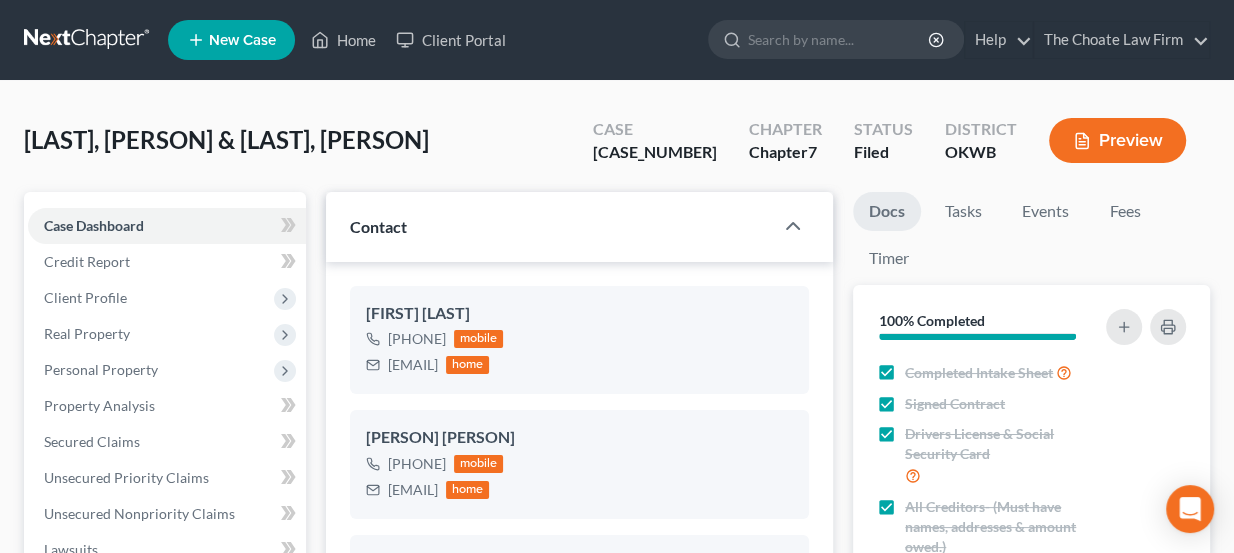 click on "Home New Case Client Portal The Choate Law Firm lou@chapter7ok.com My Account Settings Plan + Billing Account Add-Ons Upgrade to Whoa Help Center Webinars Training Videos What's new Log out New Case Home Client Portal         - No Result - See all results Or Press Enter... Help Help Center Webinars Training Videos What's new The Choate Law Firm The Choate Law Firm lou@chapter7ok.com My Account Settings Plan + Billing Account Add-Ons Upgrade to Whoa Log out" at bounding box center (617, 40) 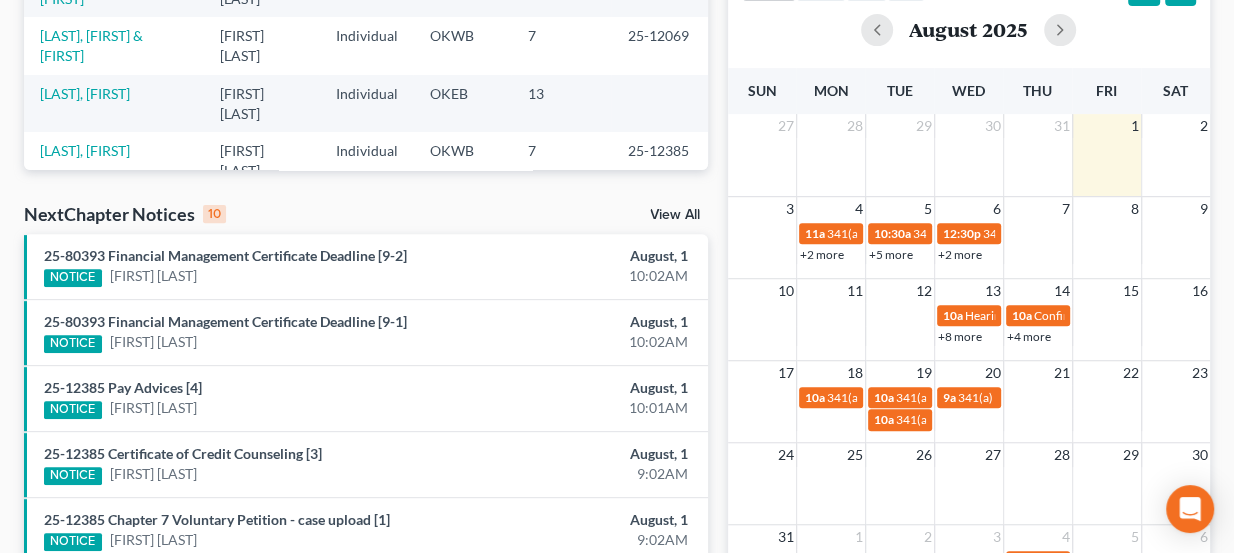 scroll, scrollTop: 90, scrollLeft: 0, axis: vertical 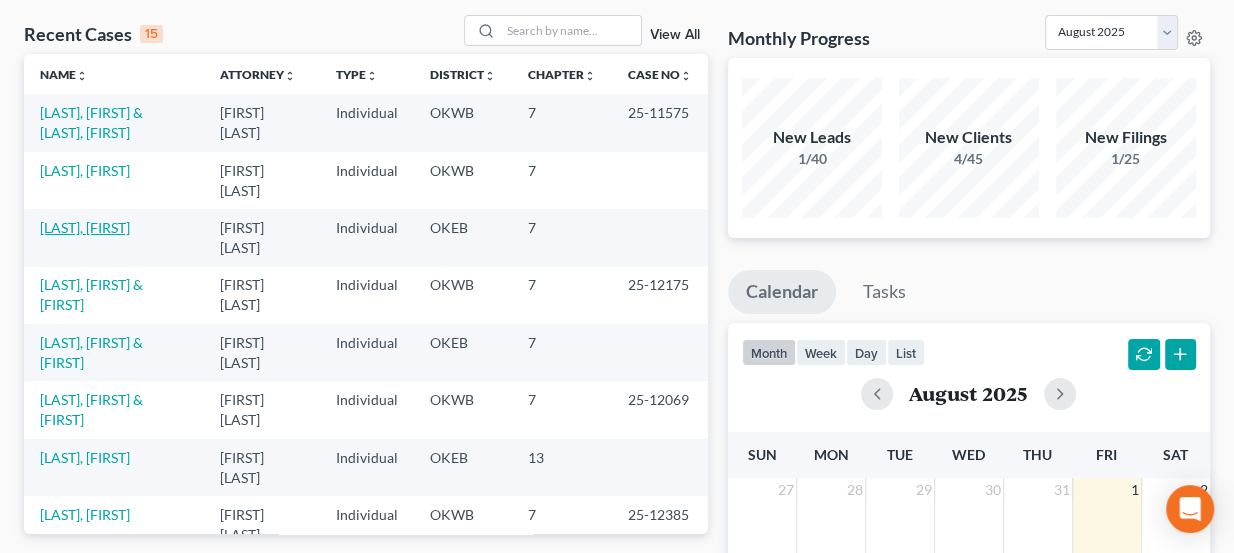 click on "[LAST], [FIRST]" at bounding box center [85, 227] 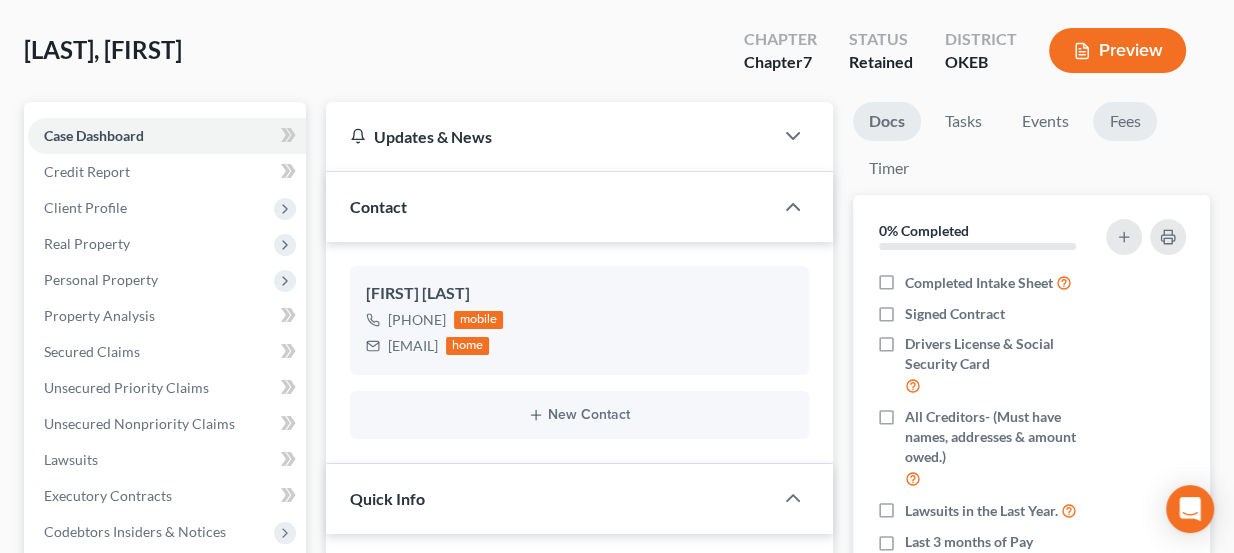 click on "Fees" at bounding box center (1125, 121) 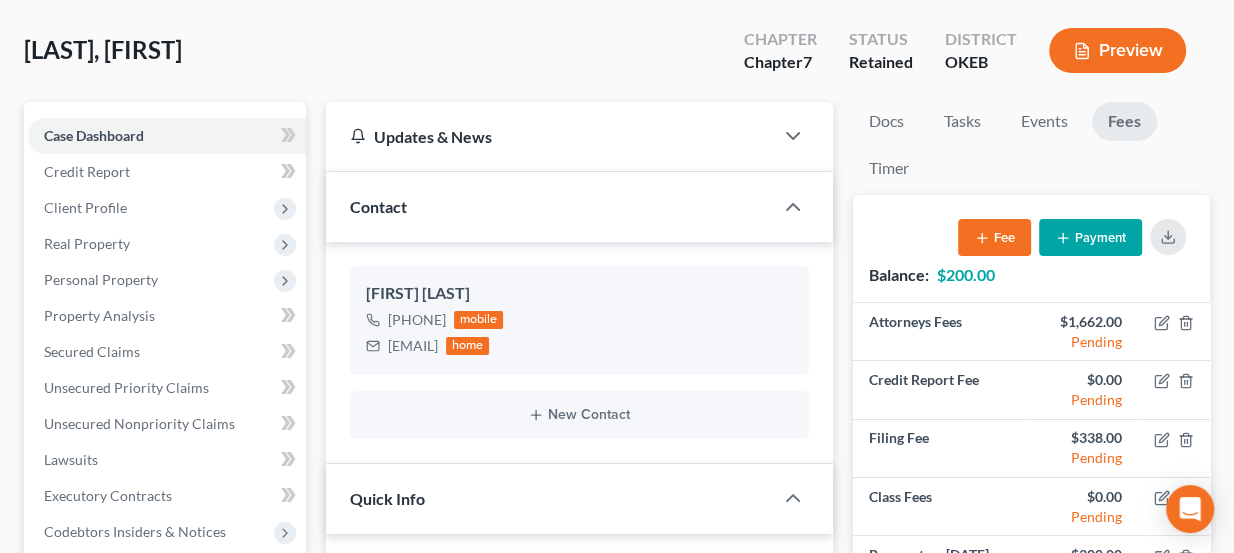 scroll, scrollTop: 115, scrollLeft: 0, axis: vertical 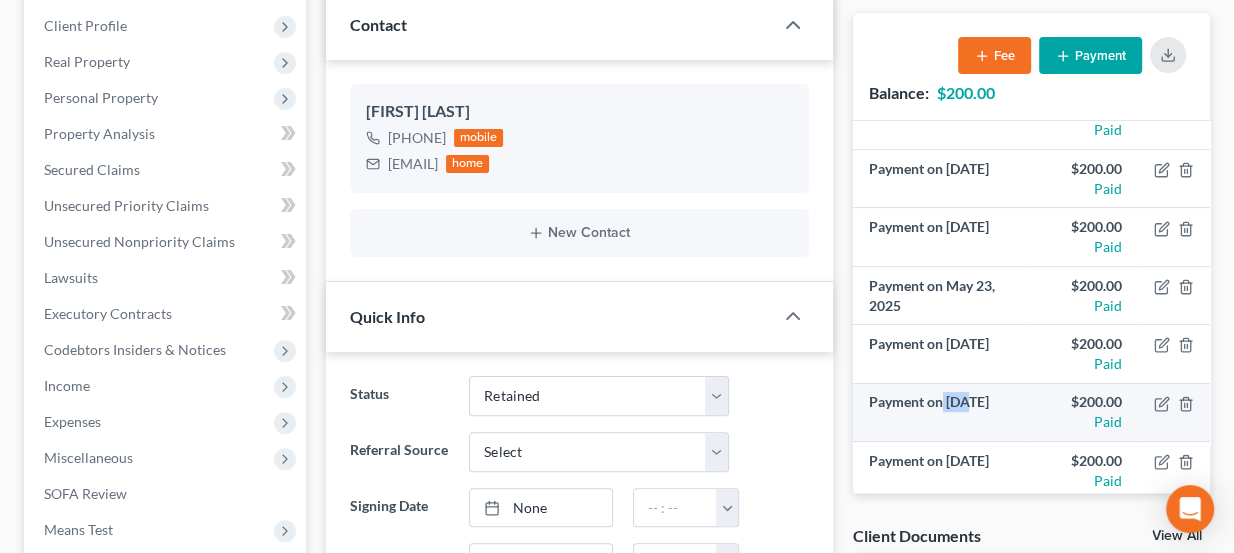 drag, startPoint x: 941, startPoint y: 392, endPoint x: 962, endPoint y: 399, distance: 22.135944 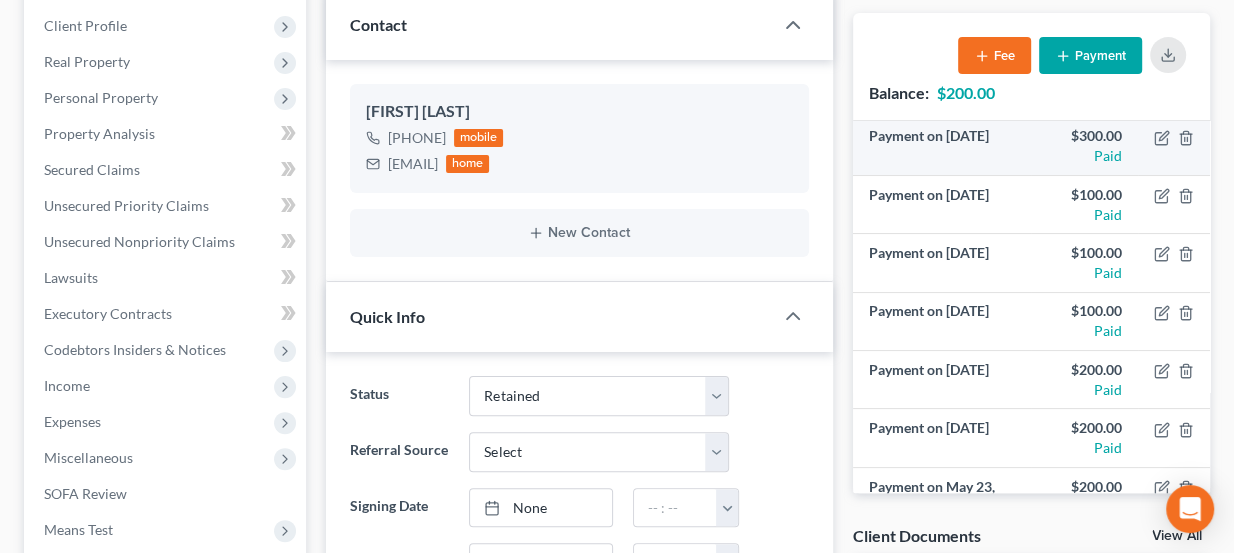 scroll, scrollTop: 166, scrollLeft: 0, axis: vertical 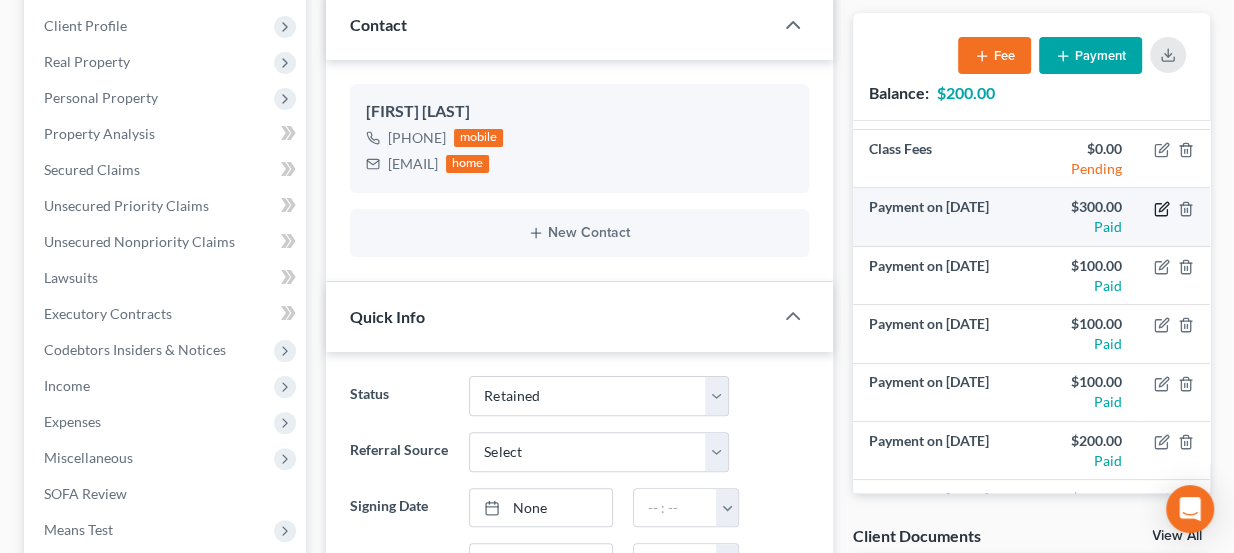 click 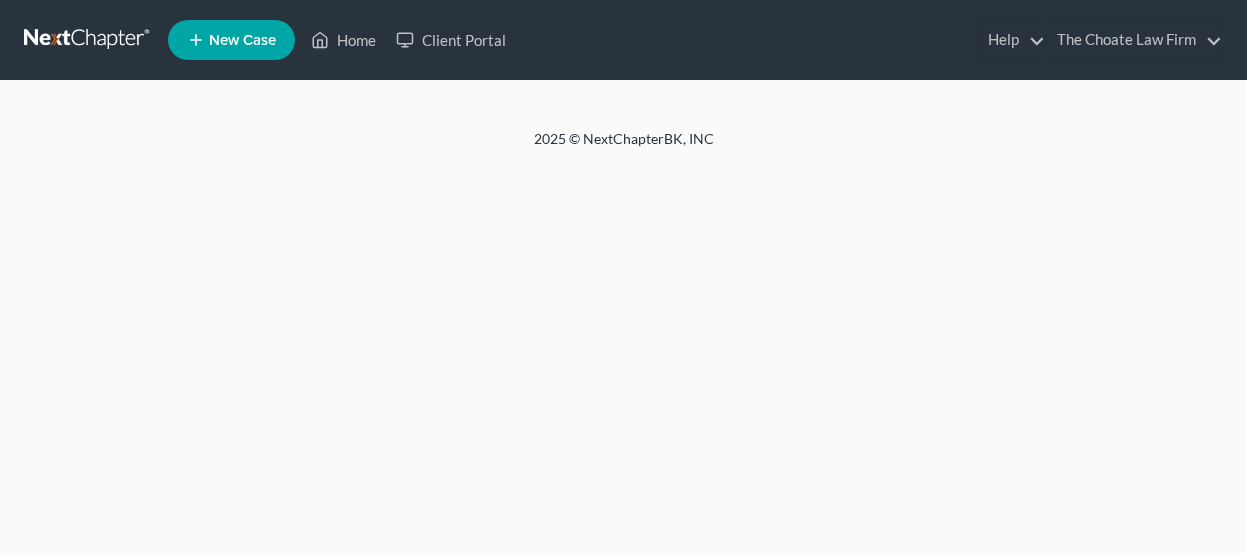 scroll, scrollTop: 0, scrollLeft: 0, axis: both 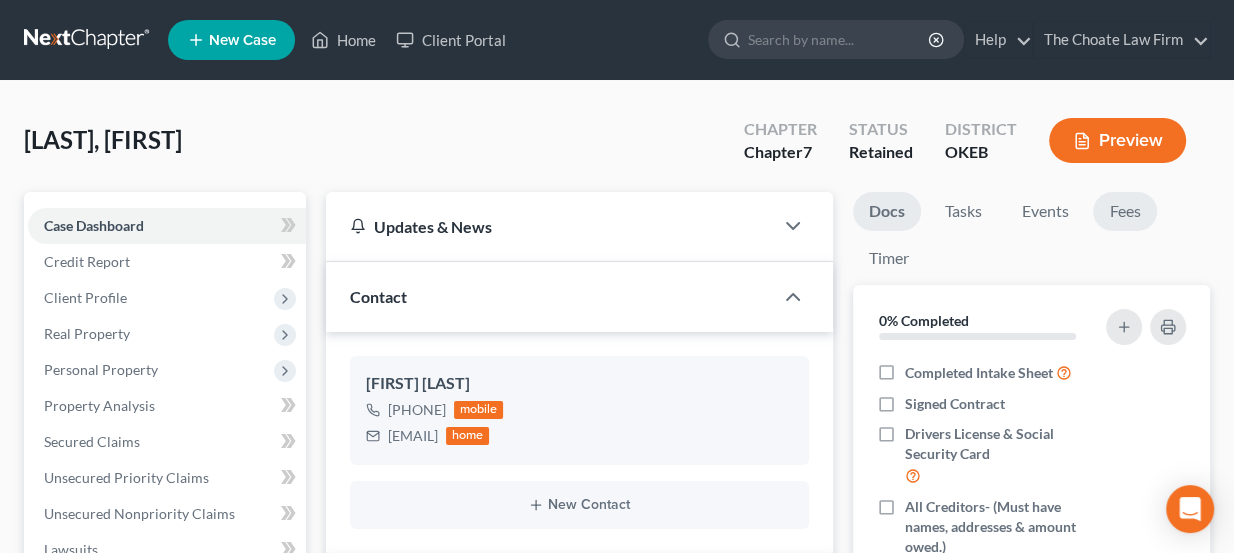 click on "Fees" at bounding box center (1125, 211) 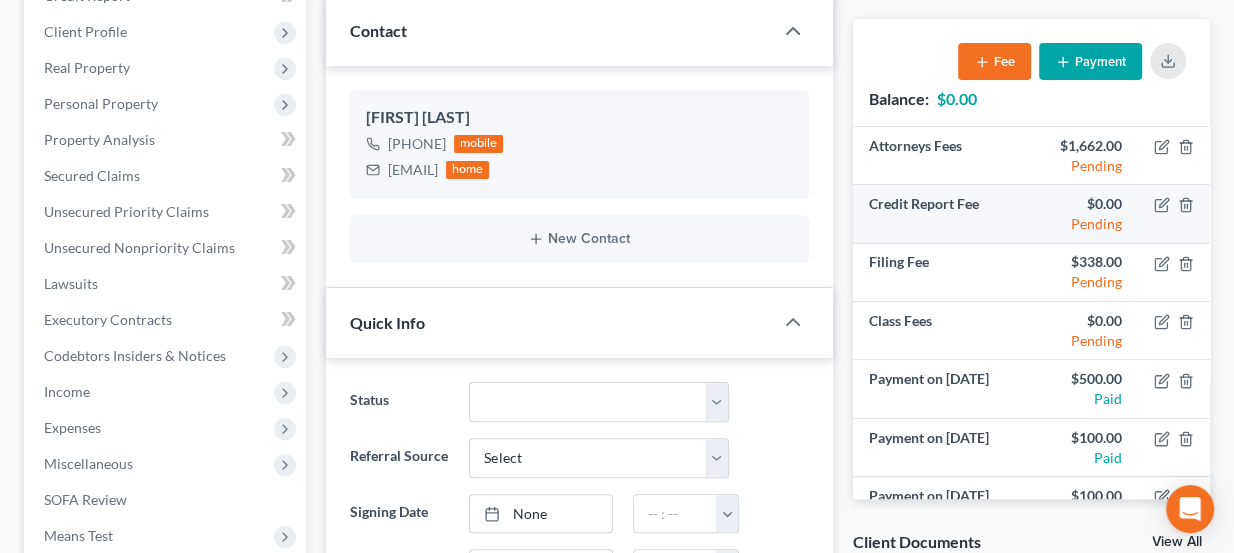 scroll, scrollTop: 272, scrollLeft: 0, axis: vertical 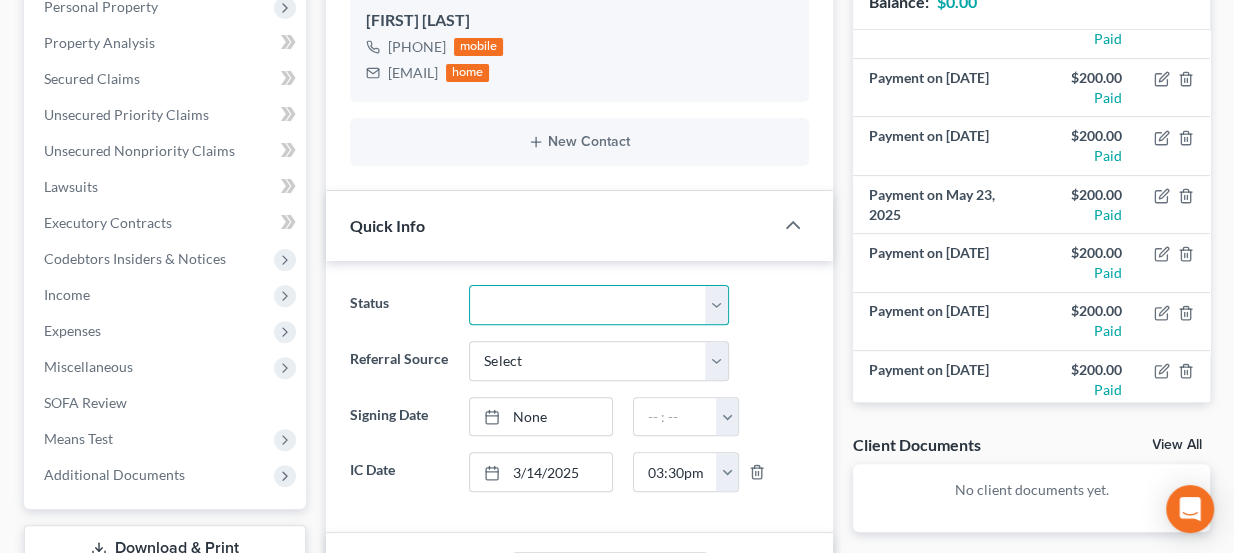 click on "Discharged Dismissed Filed Info Sent In Progress Lead Lost Lead Ready to File Retained To Review" at bounding box center (599, 305) 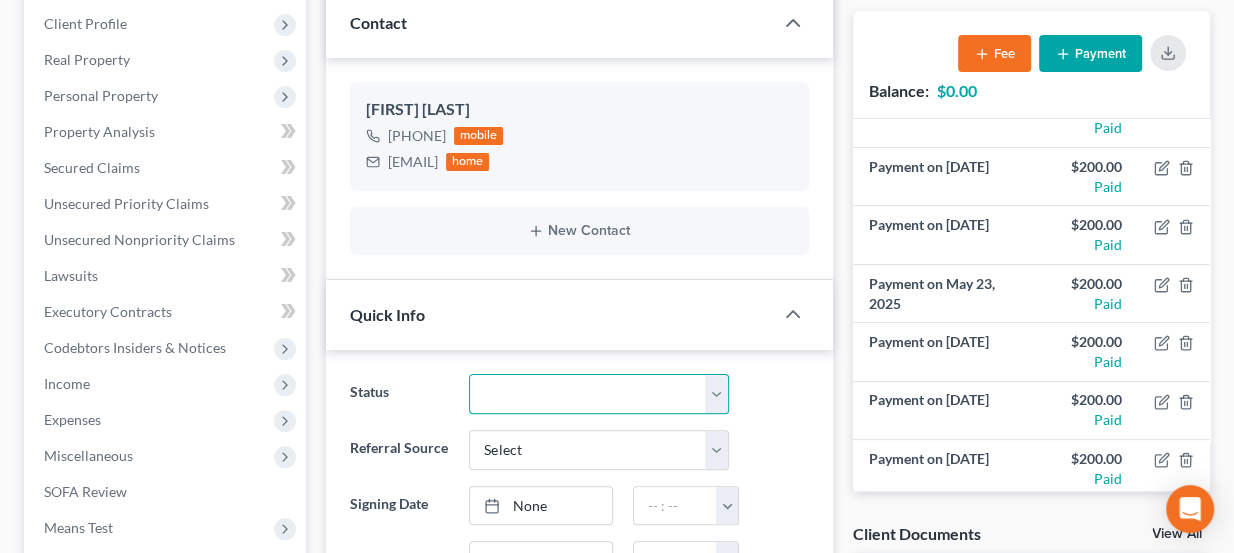 scroll, scrollTop: 272, scrollLeft: 0, axis: vertical 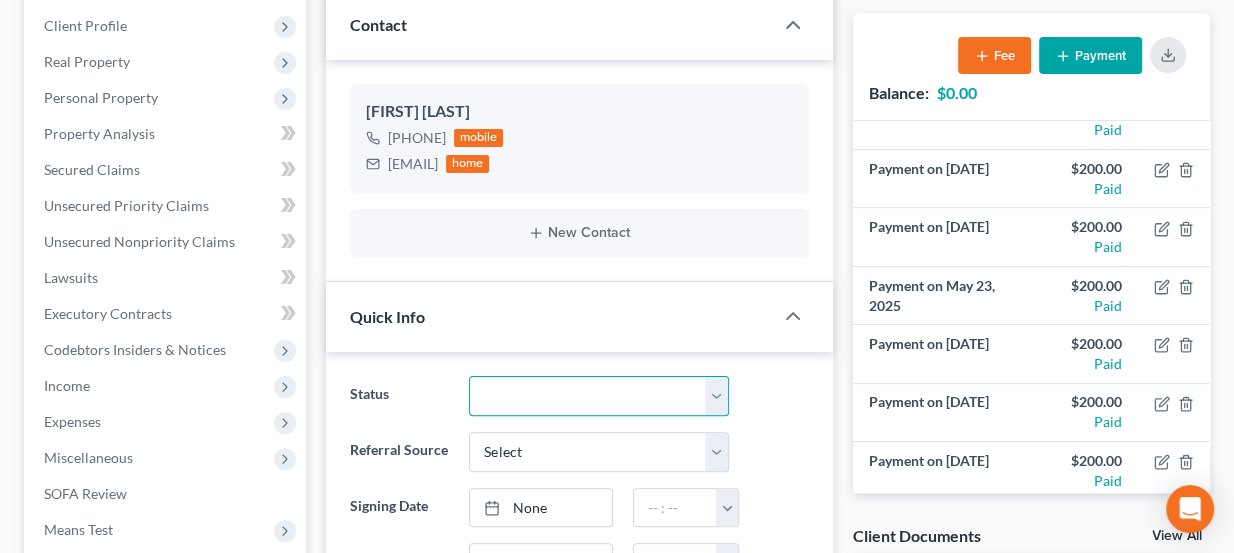 click on "Discharged Dismissed Filed Info Sent In Progress Lead Lost Lead Ready to File Retained To Review" at bounding box center [599, 396] 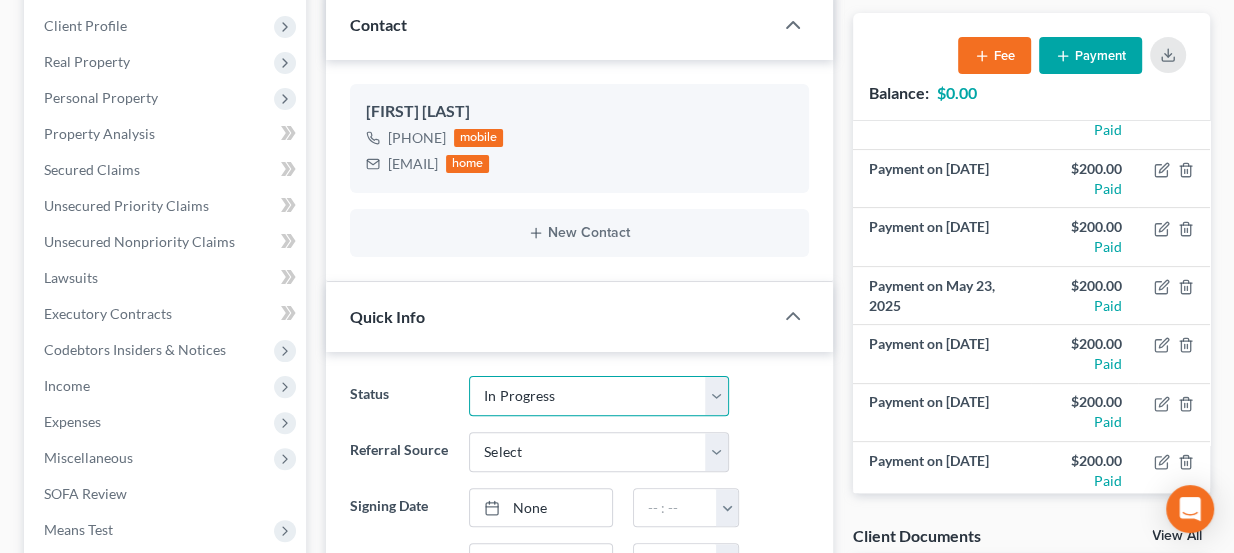click on "Discharged Dismissed Filed Info Sent In Progress Lead Lost Lead Ready to File Retained To Review" at bounding box center [599, 396] 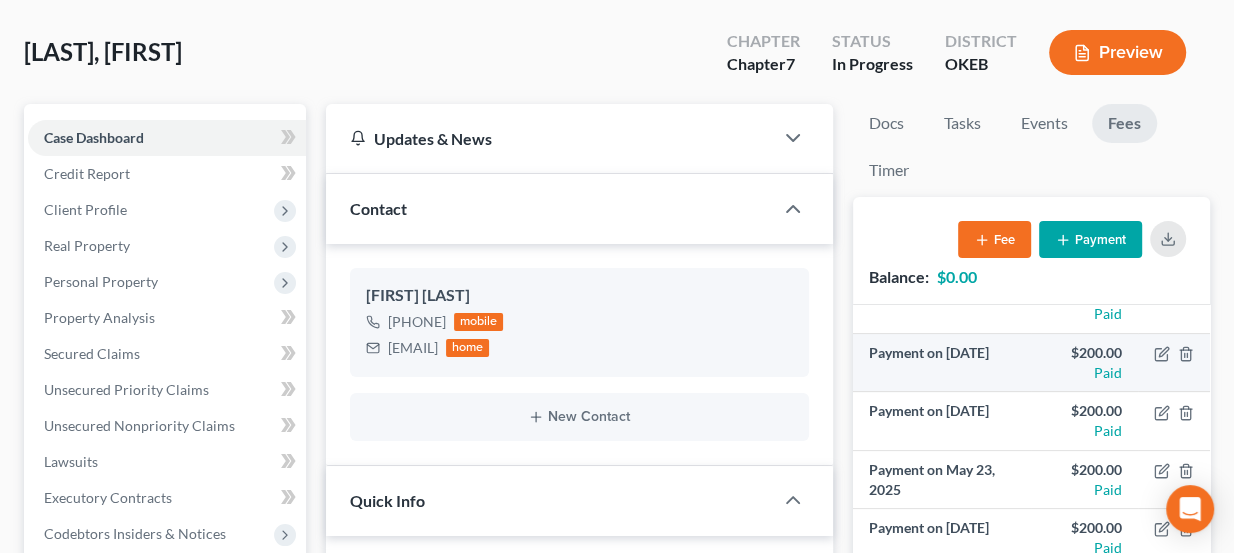 scroll, scrollTop: 90, scrollLeft: 0, axis: vertical 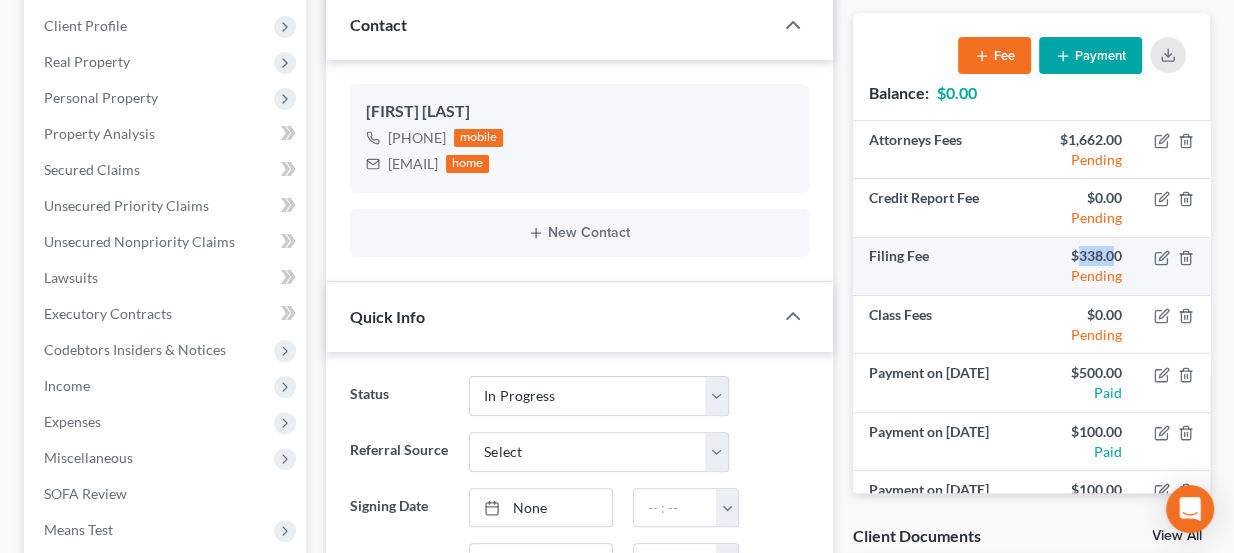 drag, startPoint x: 1061, startPoint y: 249, endPoint x: 1102, endPoint y: 243, distance: 41.4367 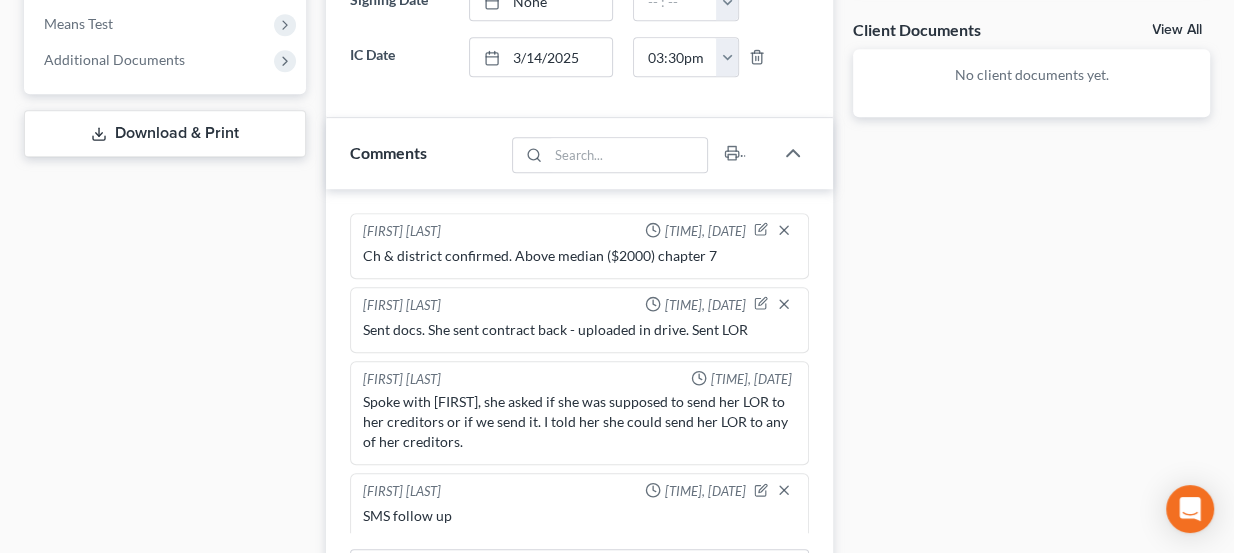 scroll, scrollTop: 909, scrollLeft: 0, axis: vertical 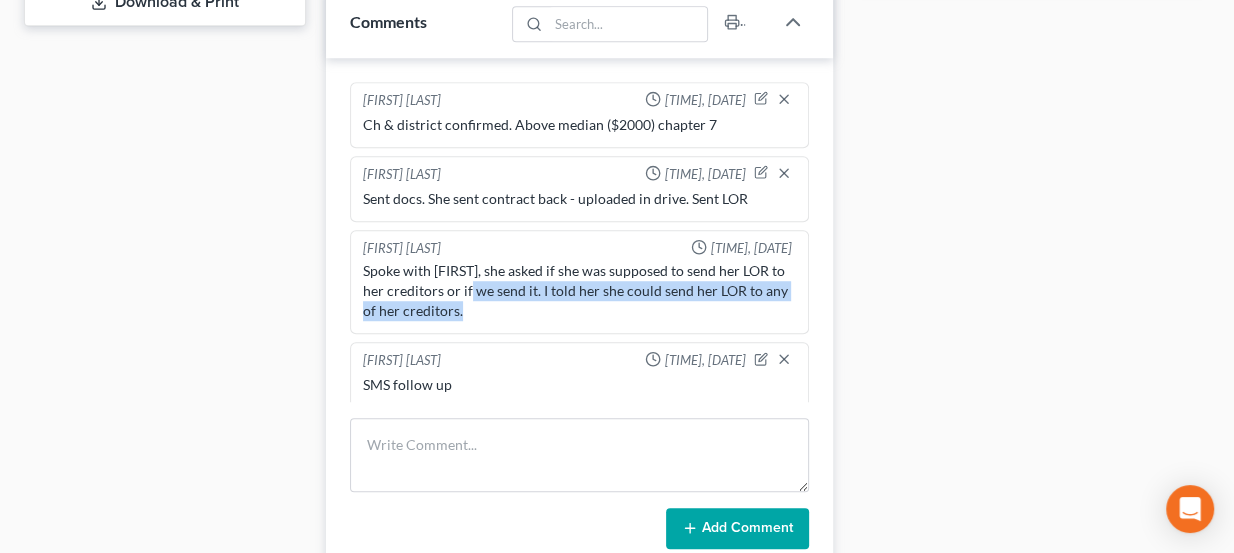 drag, startPoint x: 468, startPoint y: 291, endPoint x: 498, endPoint y: 296, distance: 30.413813 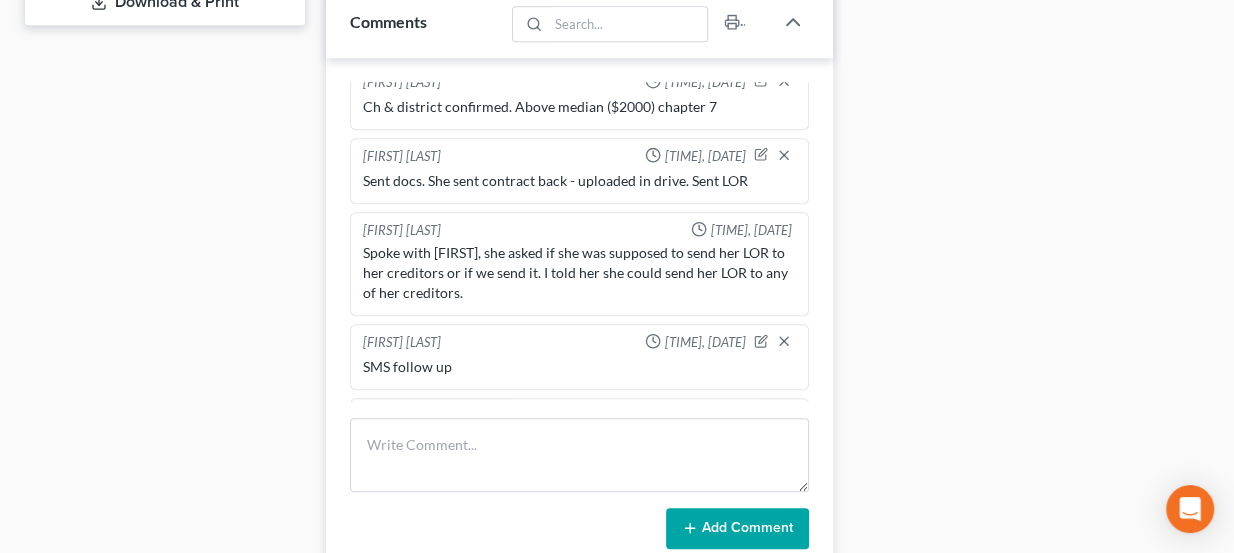 scroll, scrollTop: 0, scrollLeft: 0, axis: both 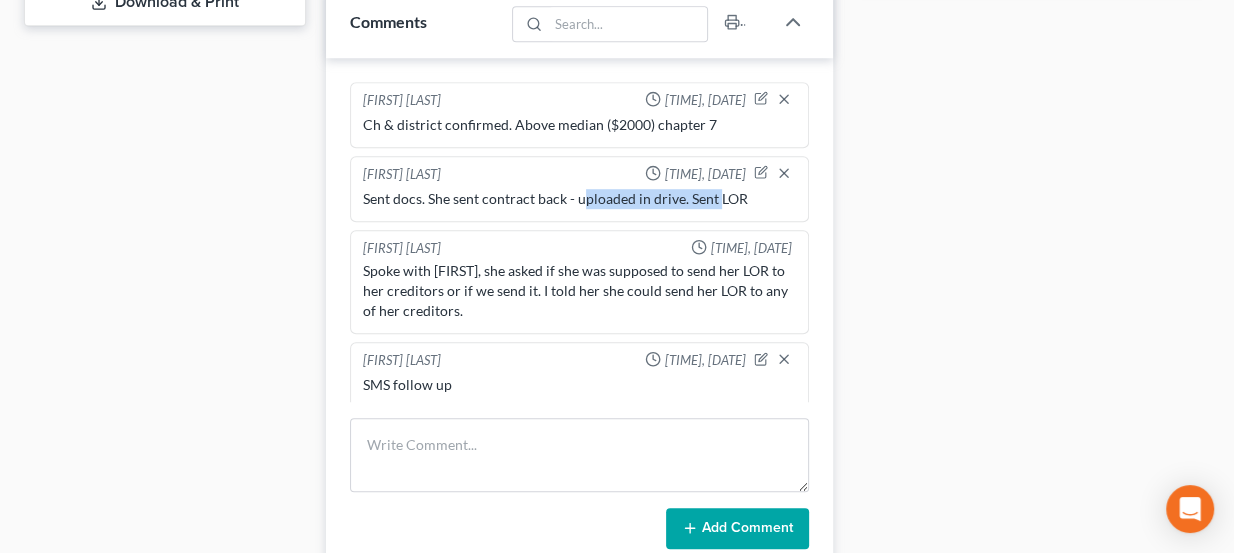 click on "Sent docs. She sent contract back - uploaded in drive. Sent LOR" at bounding box center (580, 199) 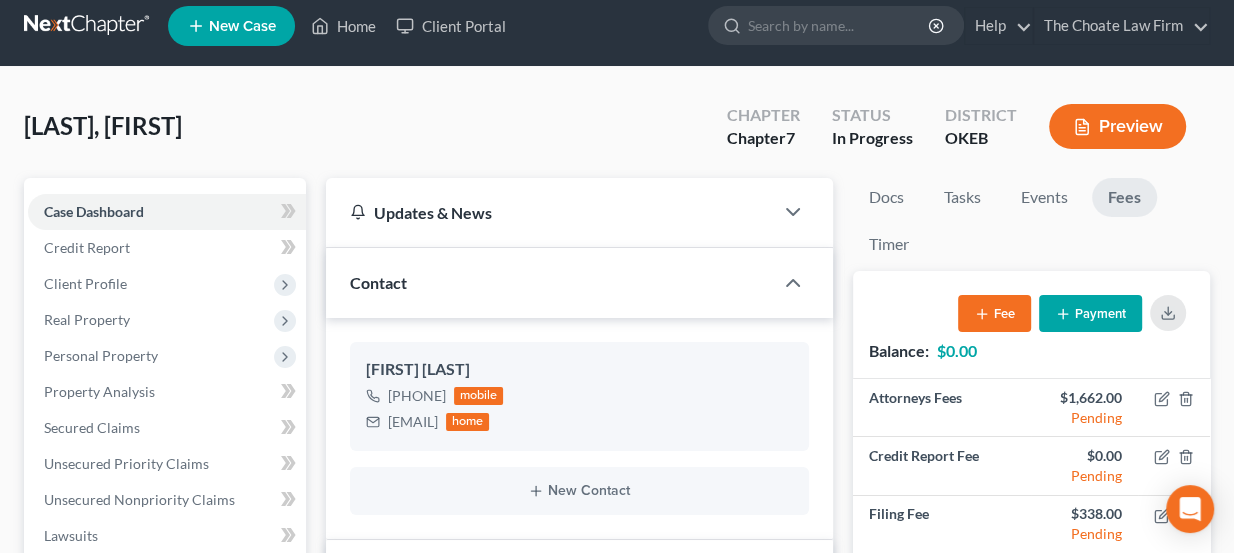 scroll, scrollTop: 0, scrollLeft: 0, axis: both 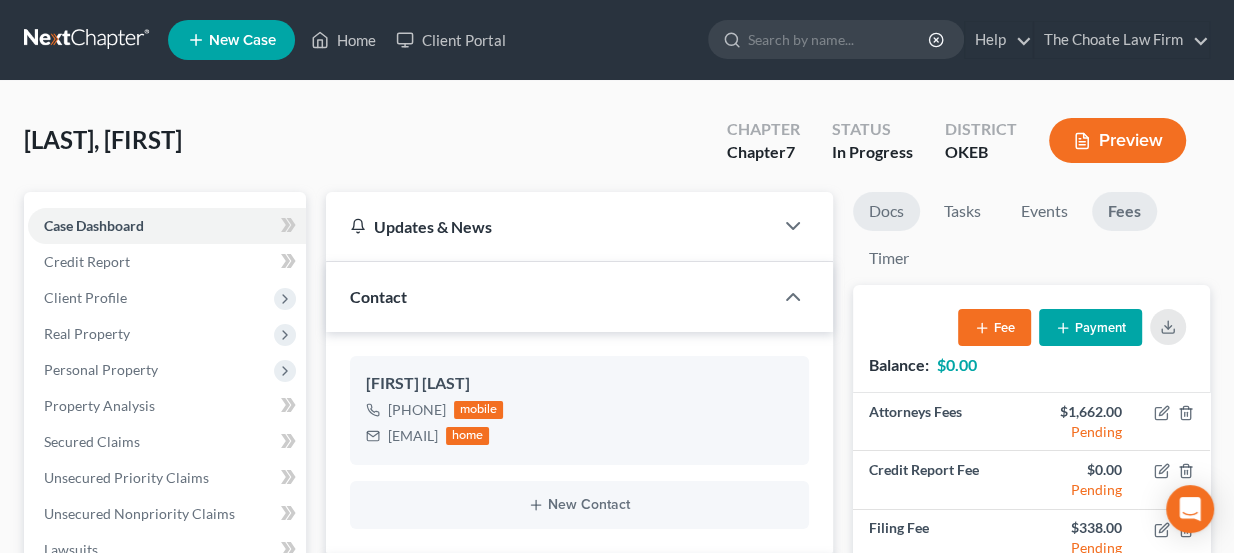 drag, startPoint x: 894, startPoint y: 215, endPoint x: 907, endPoint y: 231, distance: 20.615528 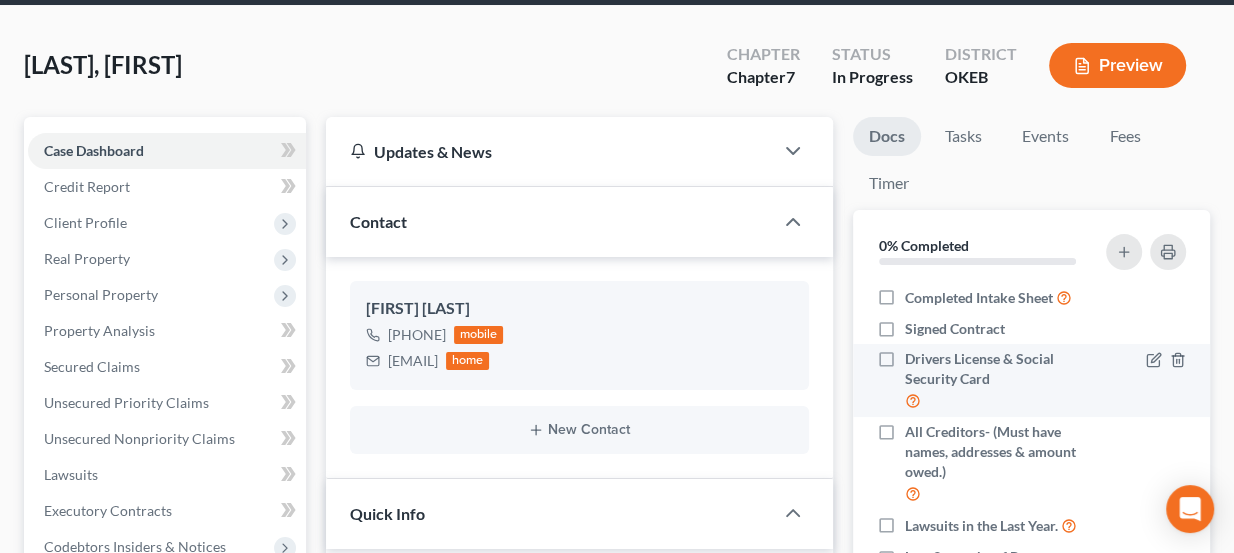 scroll, scrollTop: 90, scrollLeft: 0, axis: vertical 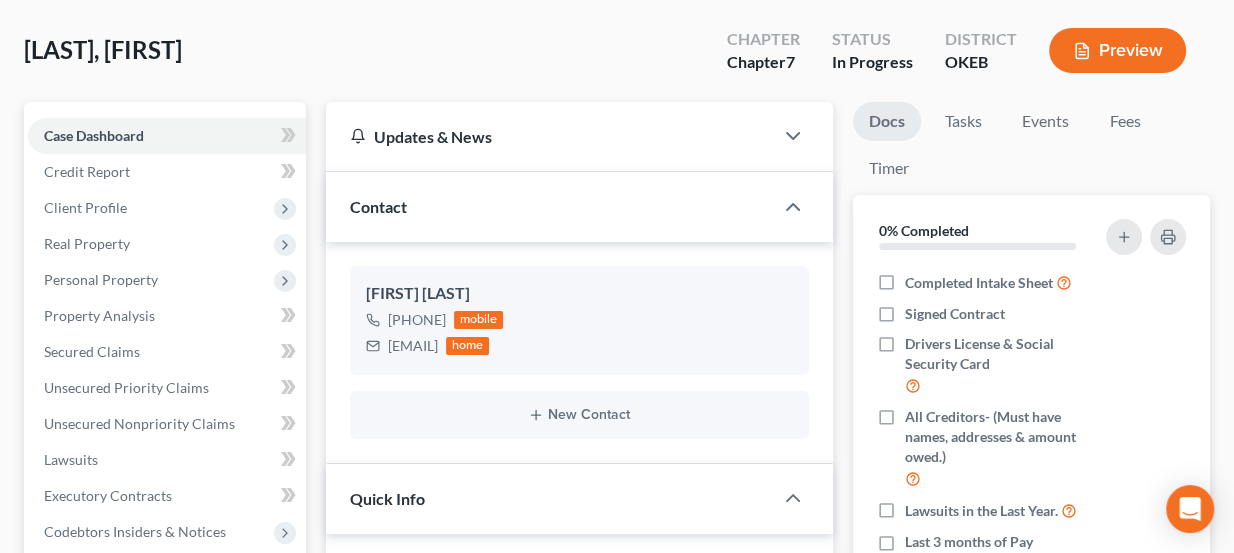 click on "Signed Contract" at bounding box center (955, 314) 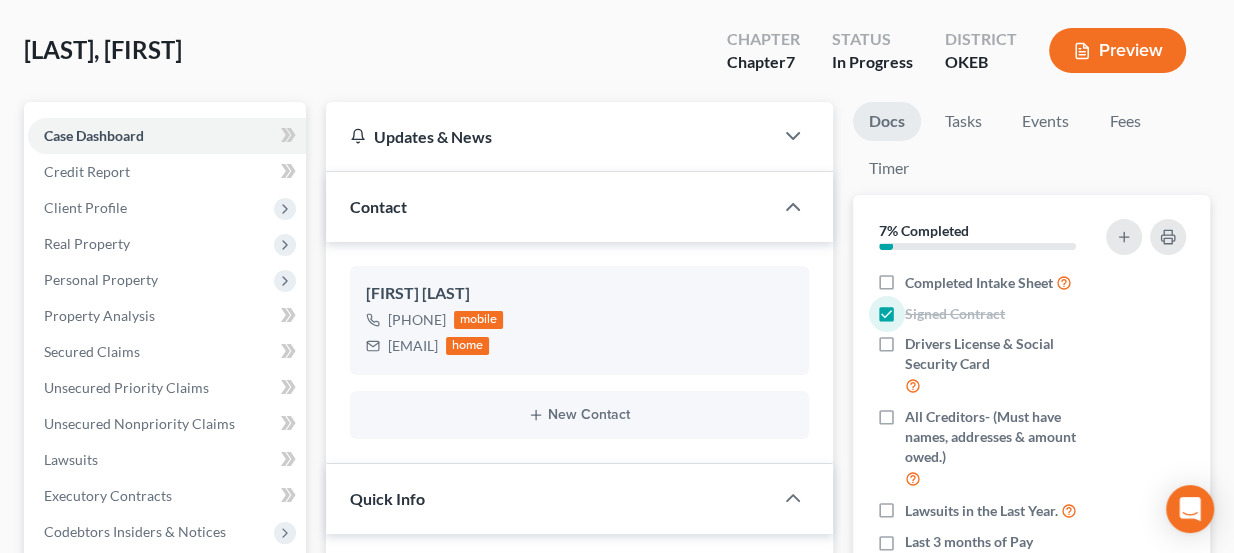 scroll, scrollTop: 0, scrollLeft: 0, axis: both 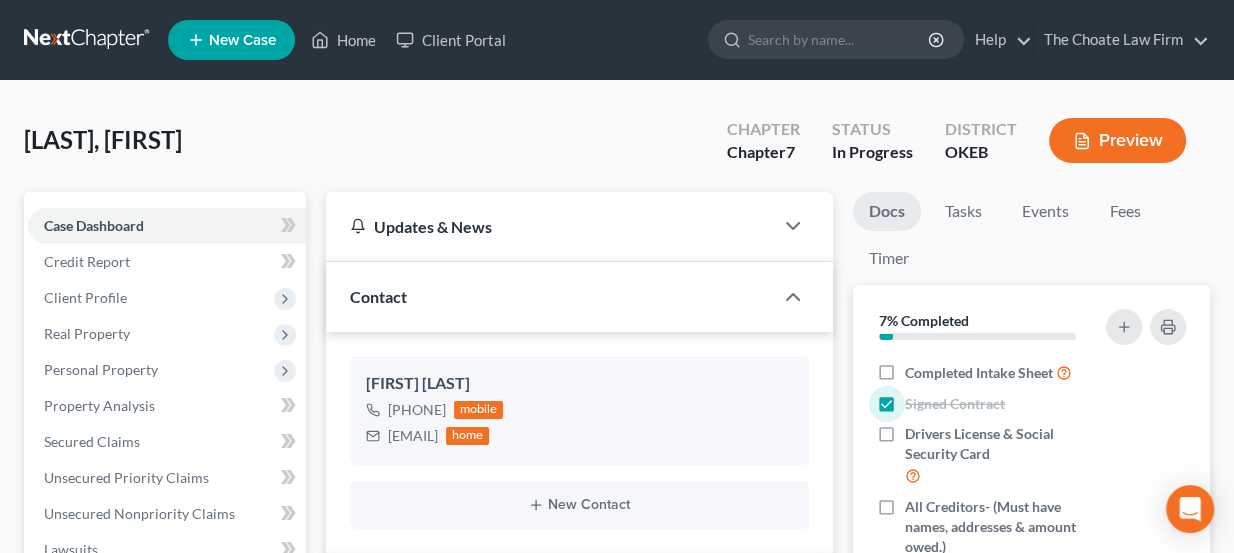click at bounding box center [88, 40] 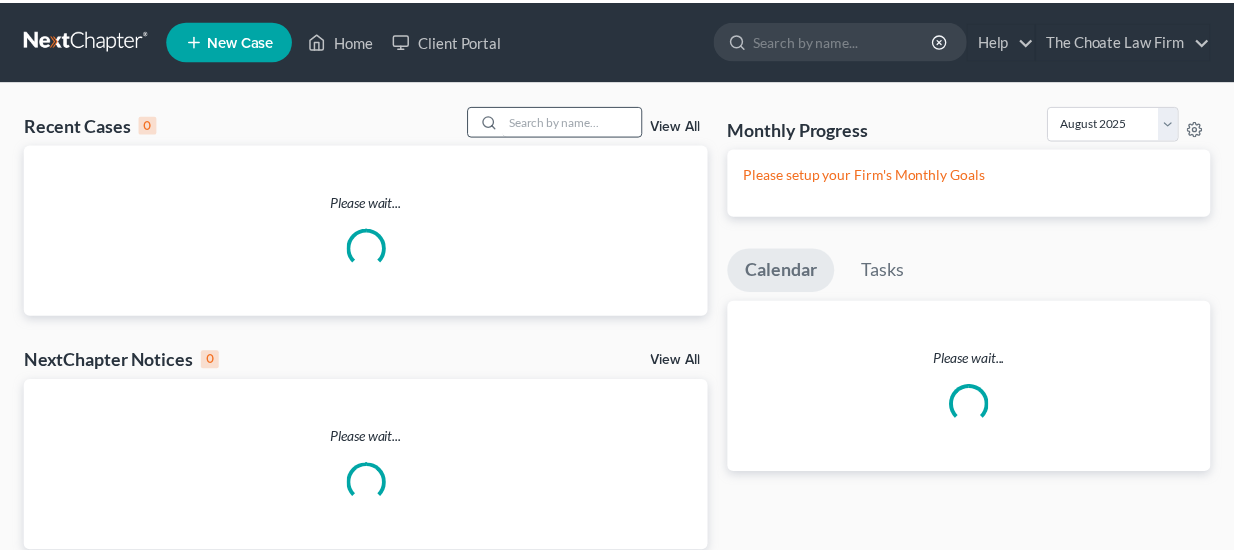 scroll, scrollTop: 0, scrollLeft: 0, axis: both 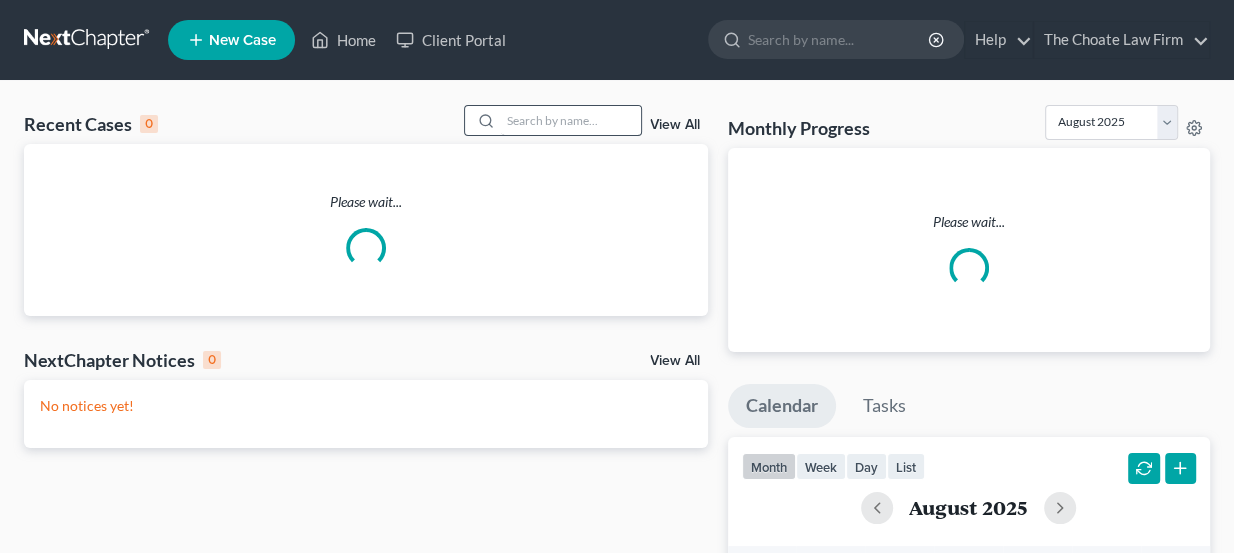 click on "Recent Cases 0         View All
Please wait...
NextChapter Notices 0 View All
No notices yet! NextChapter Notices NextChapter saves ECF notices directly to your NextChapter case. You can organize, sort, filter, and search all notices in the Notices Inbox. To get this feature, upgrade to any  Pro Plus or Whoa plan  or purchase  NextChapter Notices Upgrade Purchase
Monthly Progress
Bankruptcy
Bankruptcy
August 2025 July 2025 June 2025 May 2025 April 2025 March 2025 February 2025 January 2025 December 2024 November 2024 October 2024 September 2024
Please wait...
Calendar
Tasks
month week day list     August 2025 Sun Mon Tue Wed Thu Fri Sat 27 28 29 30 31 1 2 3 4 5" at bounding box center (617, 612) 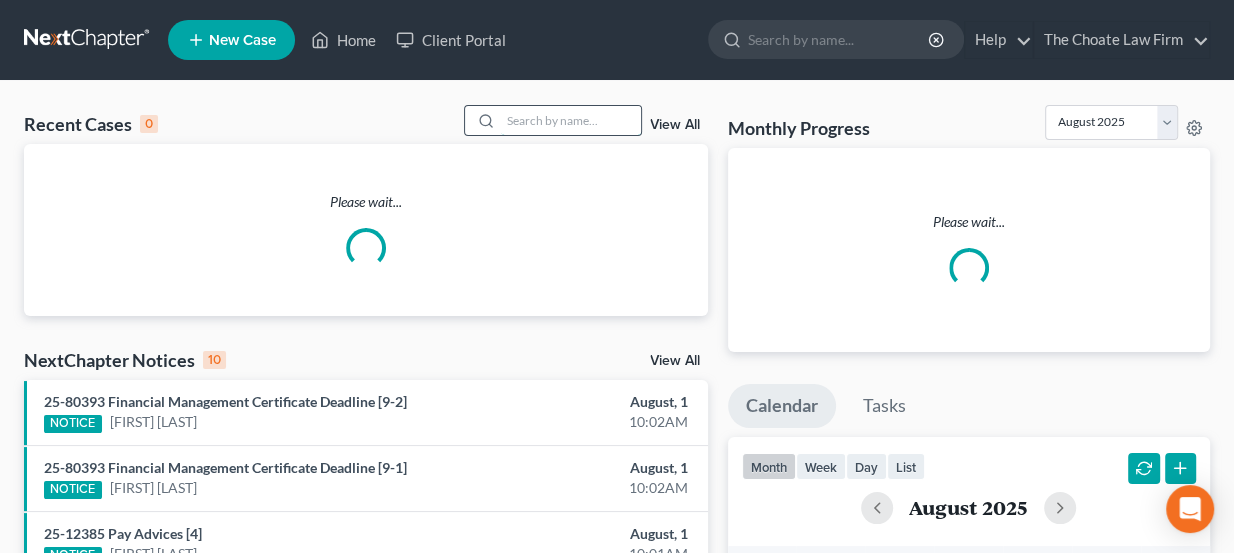 click at bounding box center (571, 120) 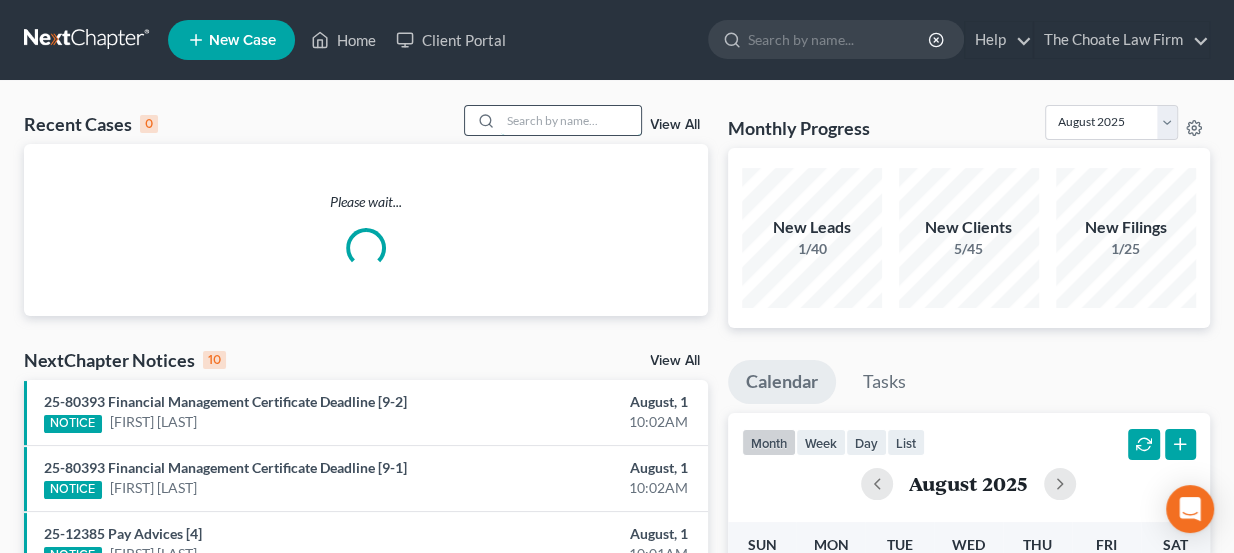 click at bounding box center (571, 120) 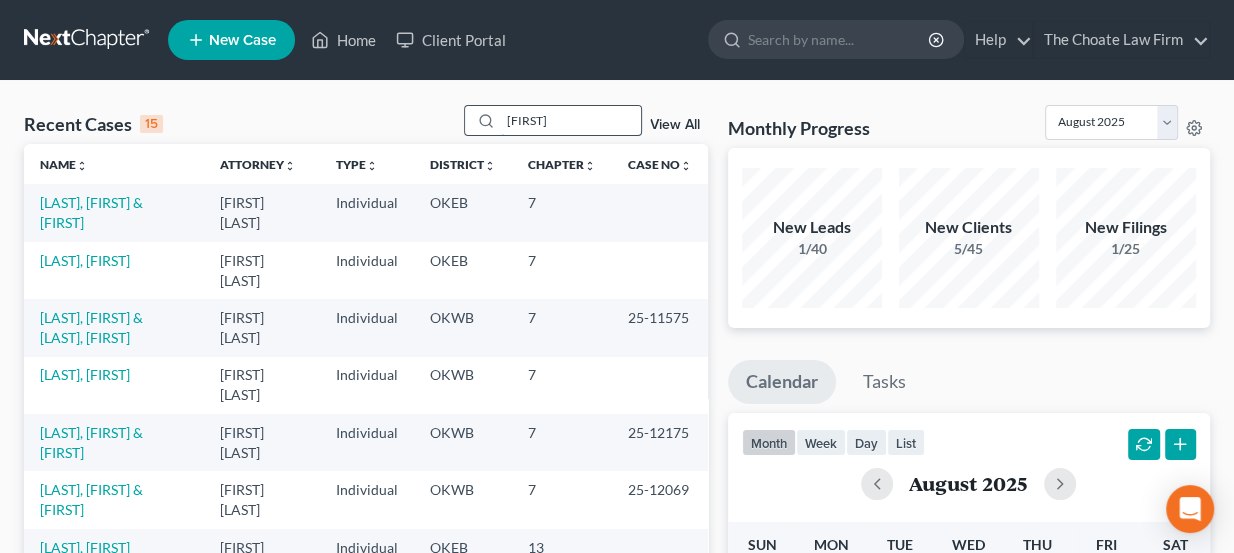 type on "[FIRST]" 